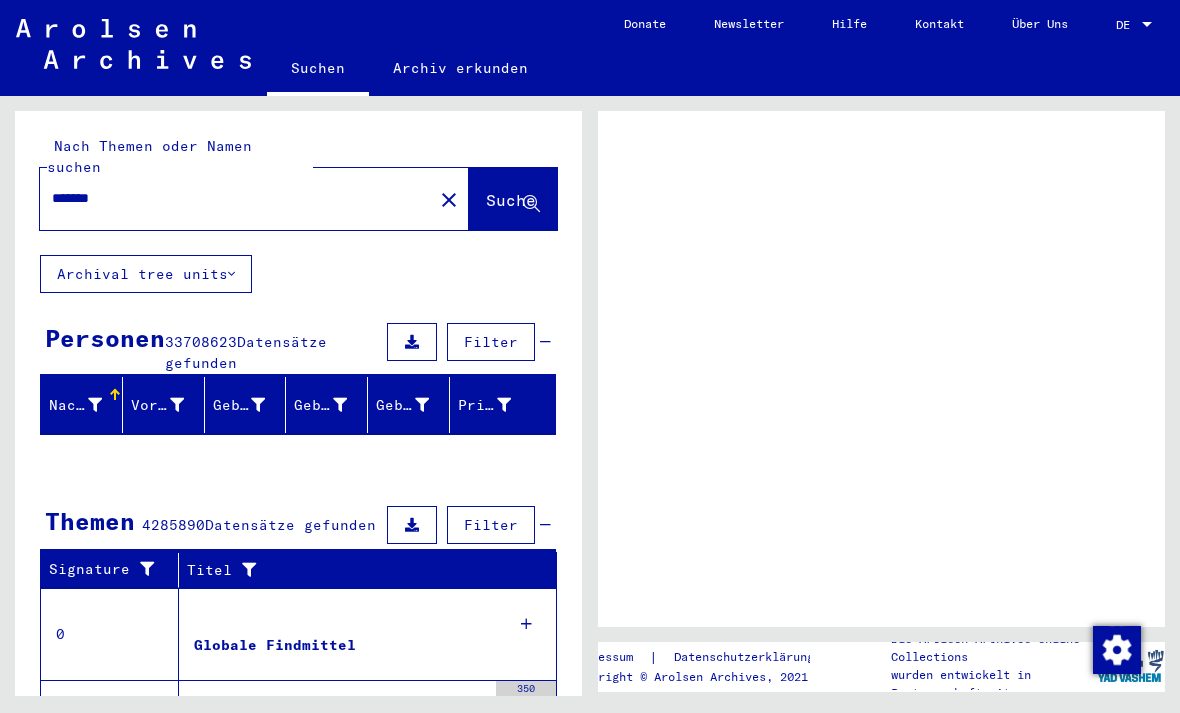 scroll, scrollTop: 0, scrollLeft: 0, axis: both 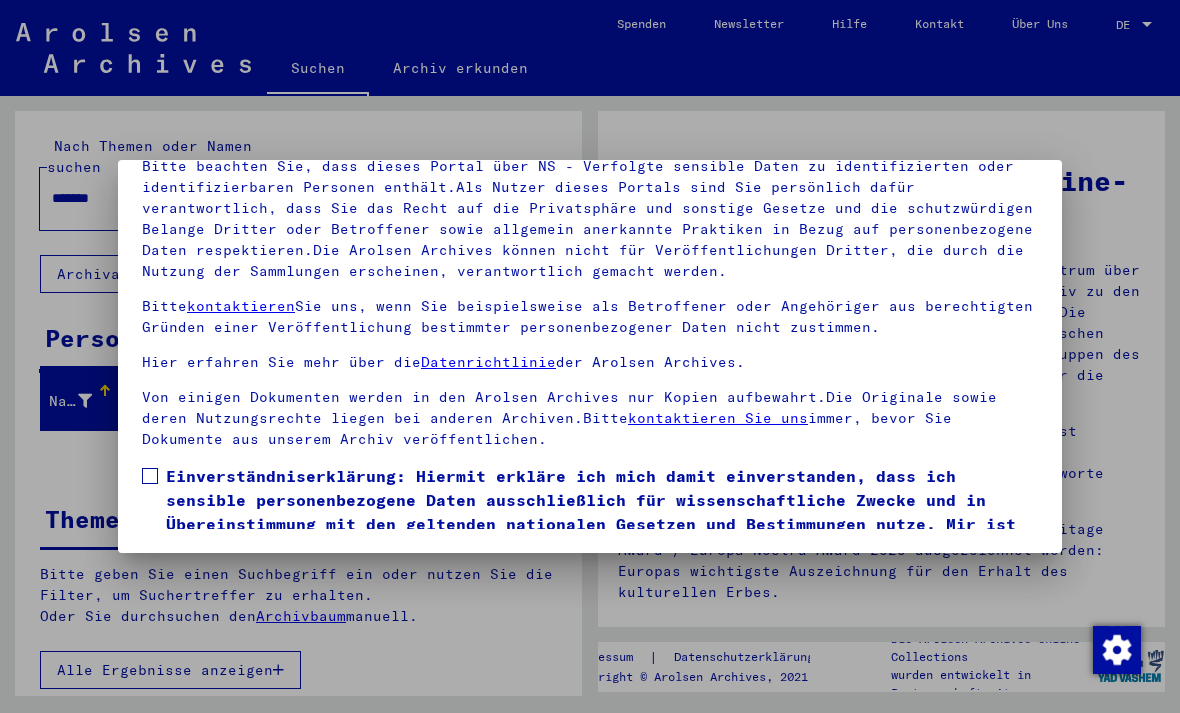 click at bounding box center (150, 476) 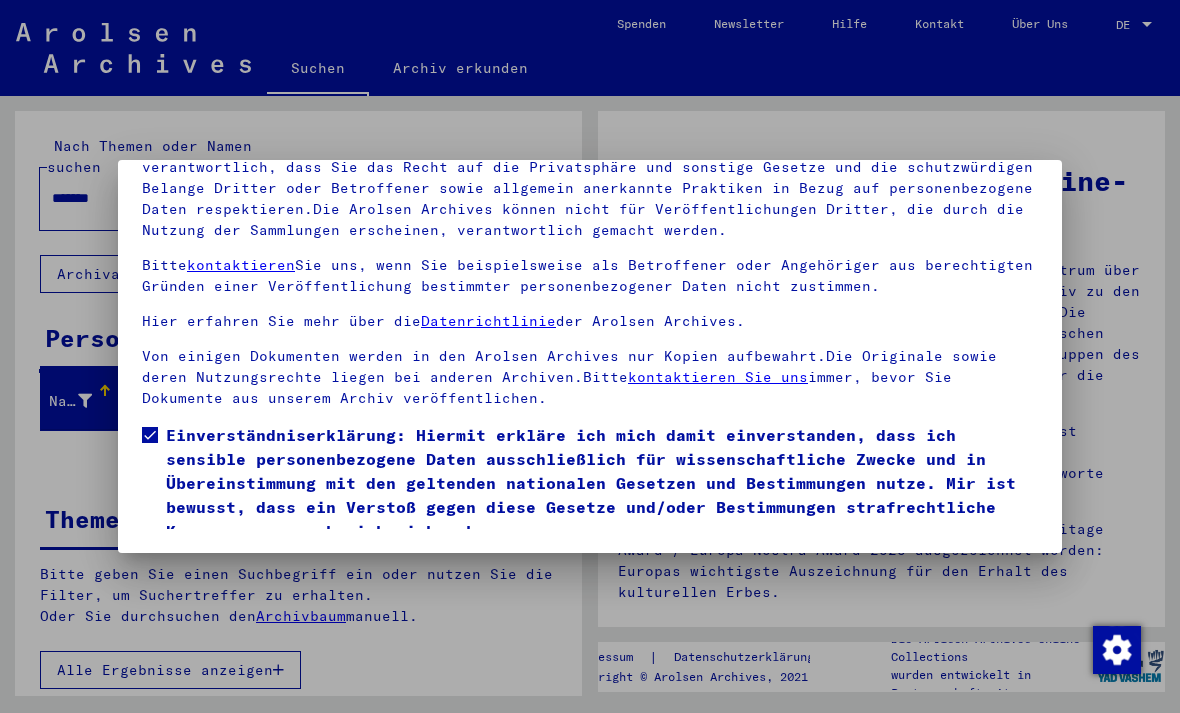 scroll, scrollTop: 41, scrollLeft: 0, axis: vertical 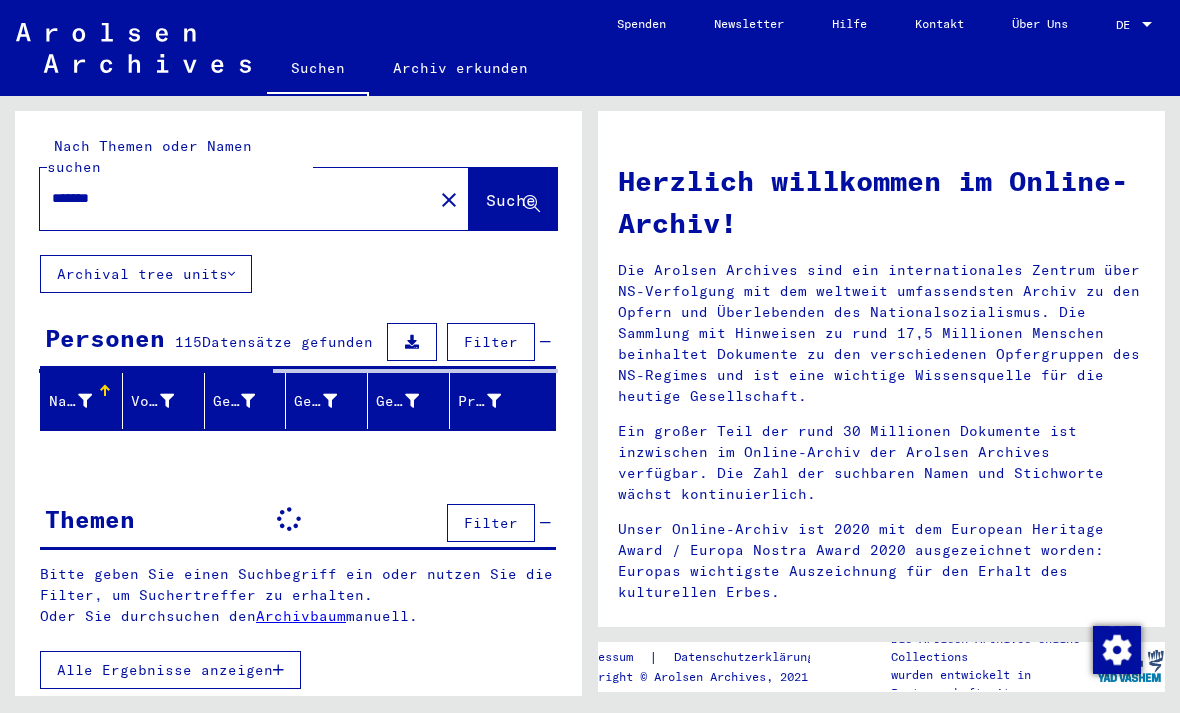 click on "******" at bounding box center [230, 198] 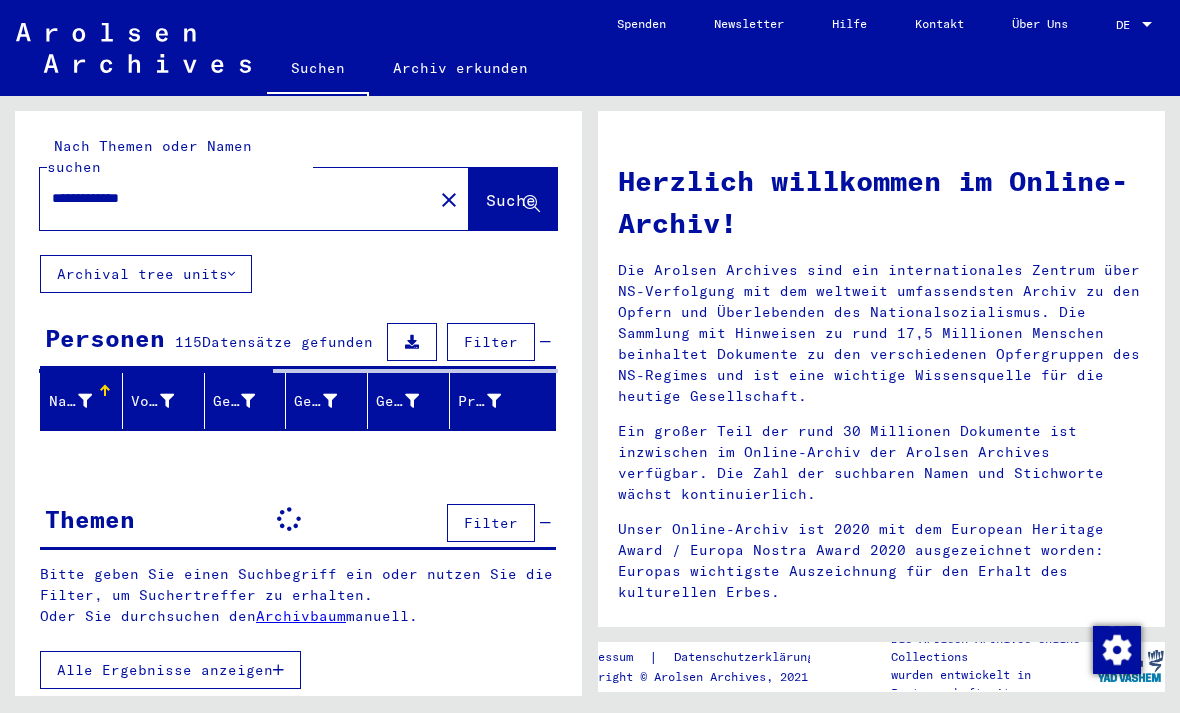 type on "**********" 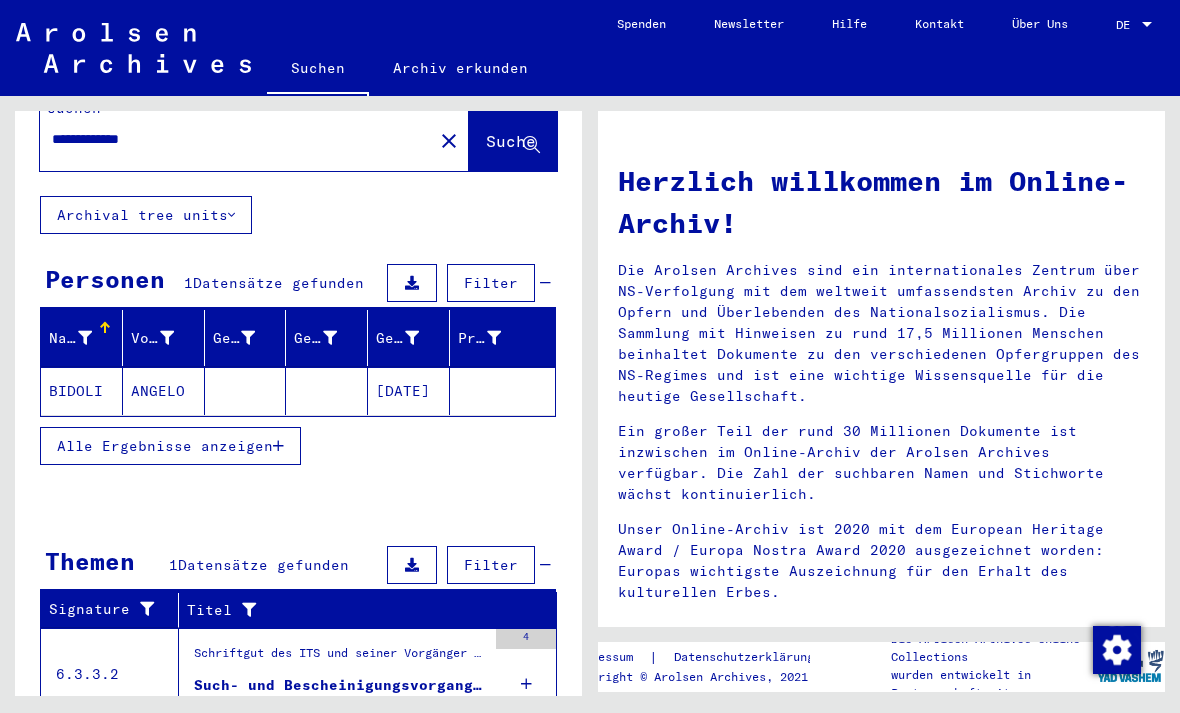 scroll, scrollTop: 58, scrollLeft: 0, axis: vertical 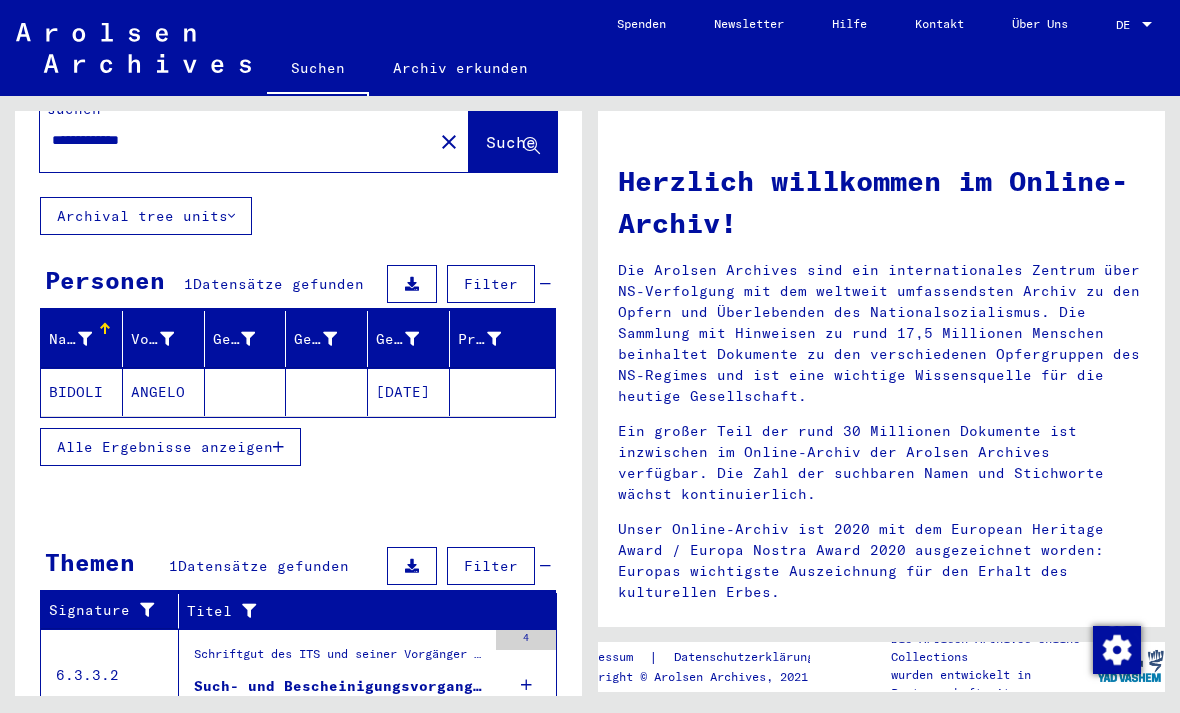 click on "4" at bounding box center [526, 675] 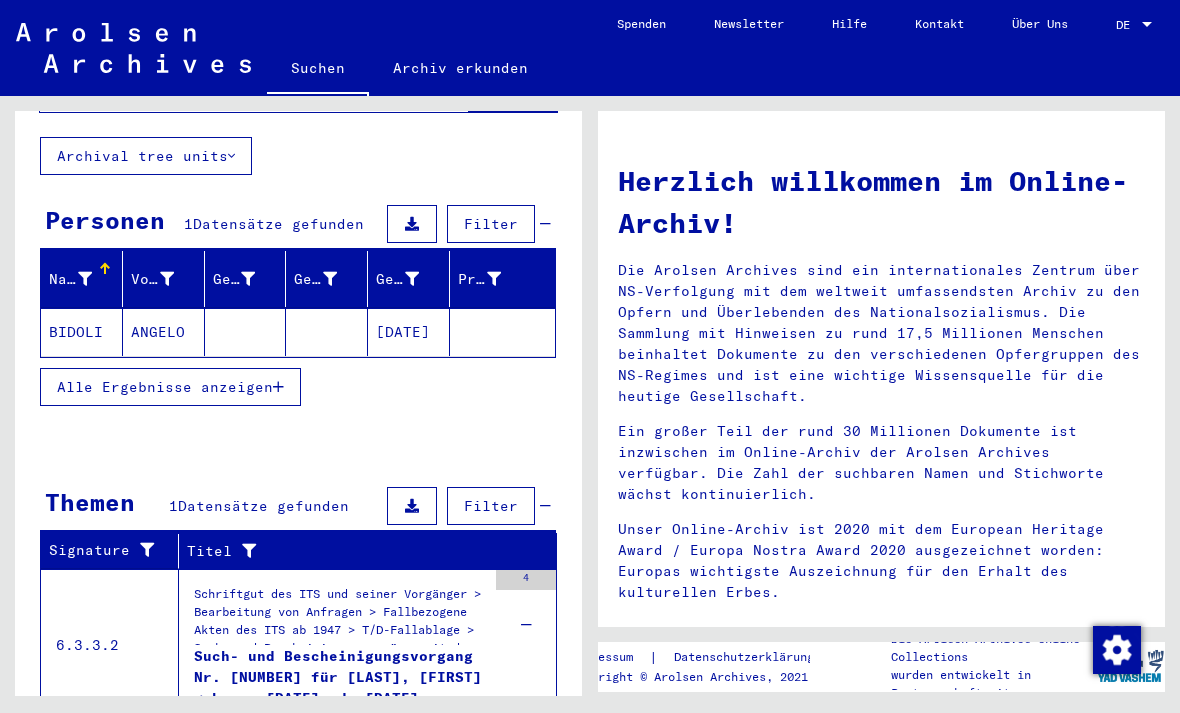 click on "Schriftgut des ITS und seiner Vorgänger > Bearbeitung von Anfragen > Fallbezogene Akten des ITS ab 1947 > T/D-Fallablage > Such- und Bescheinigungsvorgänge mit den (T/D-) Nummern von 1.000.000 bis 1.249.999 > Such- und Bescheinigungsvorgänge mit den (T/D-) Nummern von 1.180.000 bis 1.180.499" at bounding box center [340, 615] 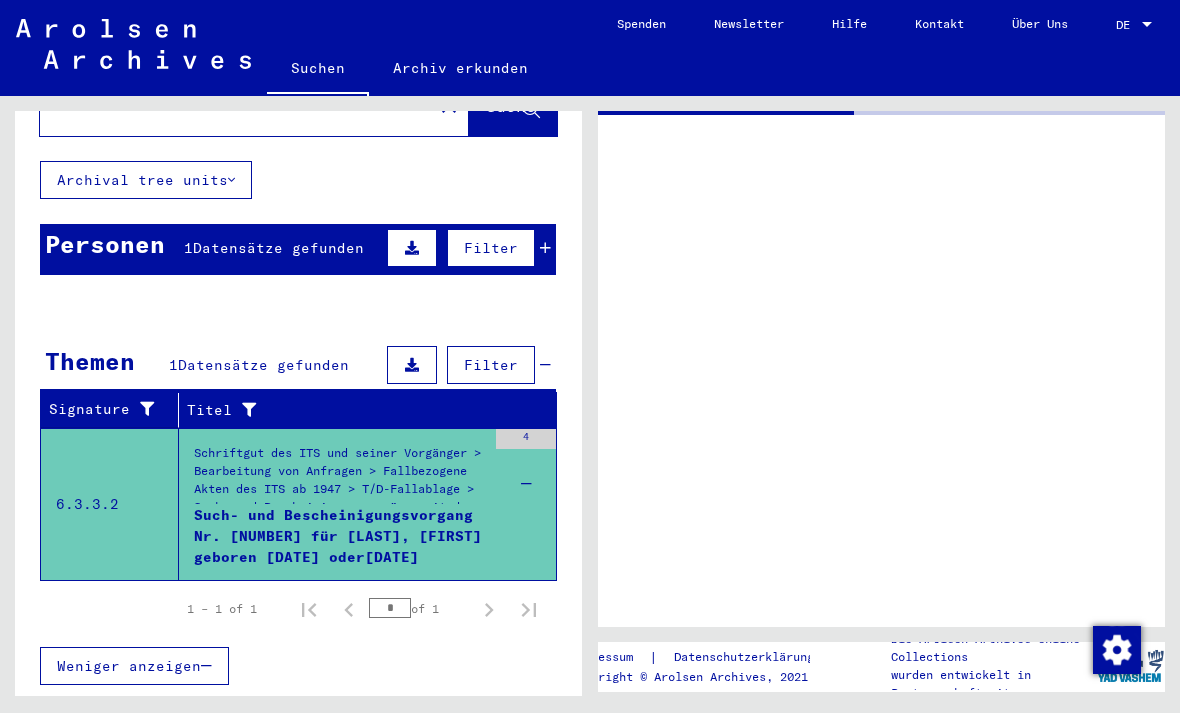 scroll, scrollTop: 9, scrollLeft: 0, axis: vertical 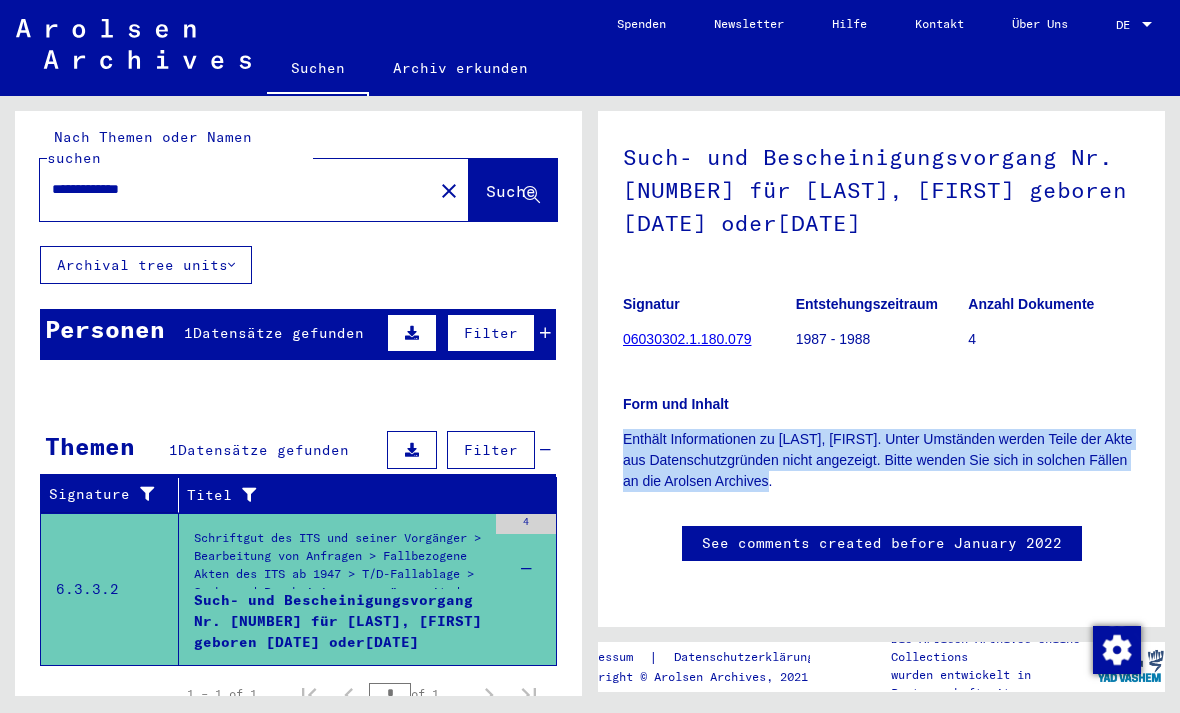 copy on "Enthält Informationen zu [LAST], [FIRST]. Unter Umständen werden Teile der Akte aus Datenschutzgründen nicht angezeigt. Bitte wenden Sie sich in solchen Fällen an die Arolsen Archives." 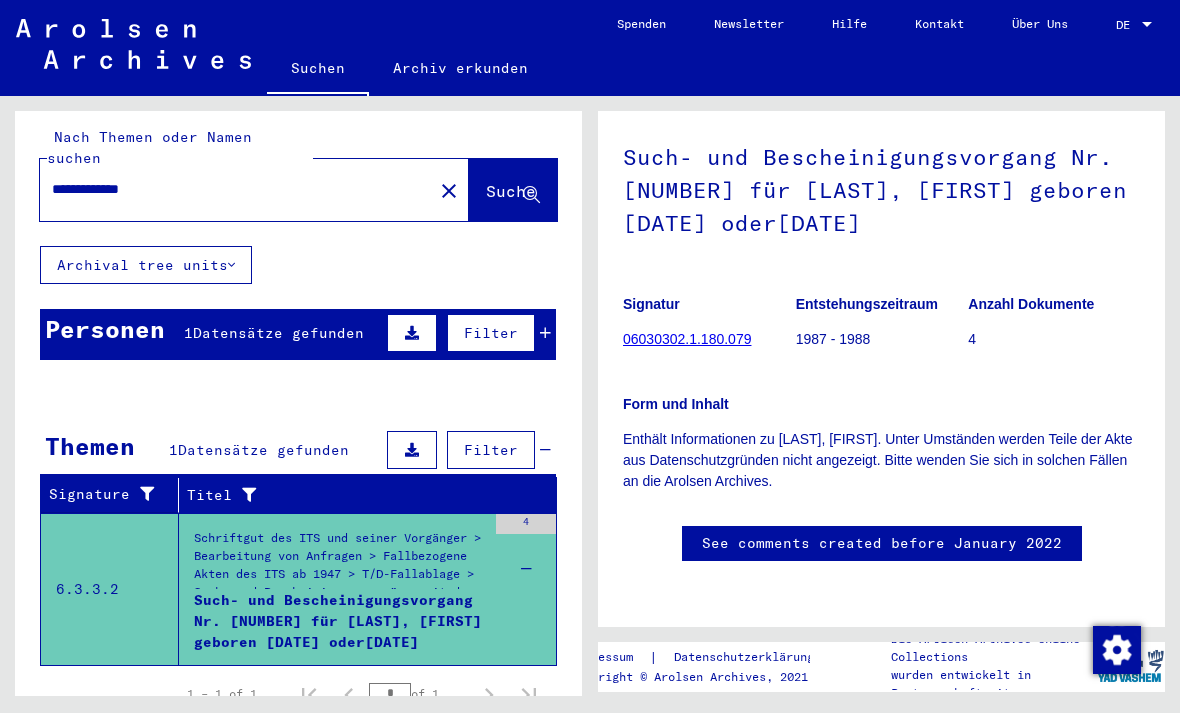 click on "06030302.1.180.079" 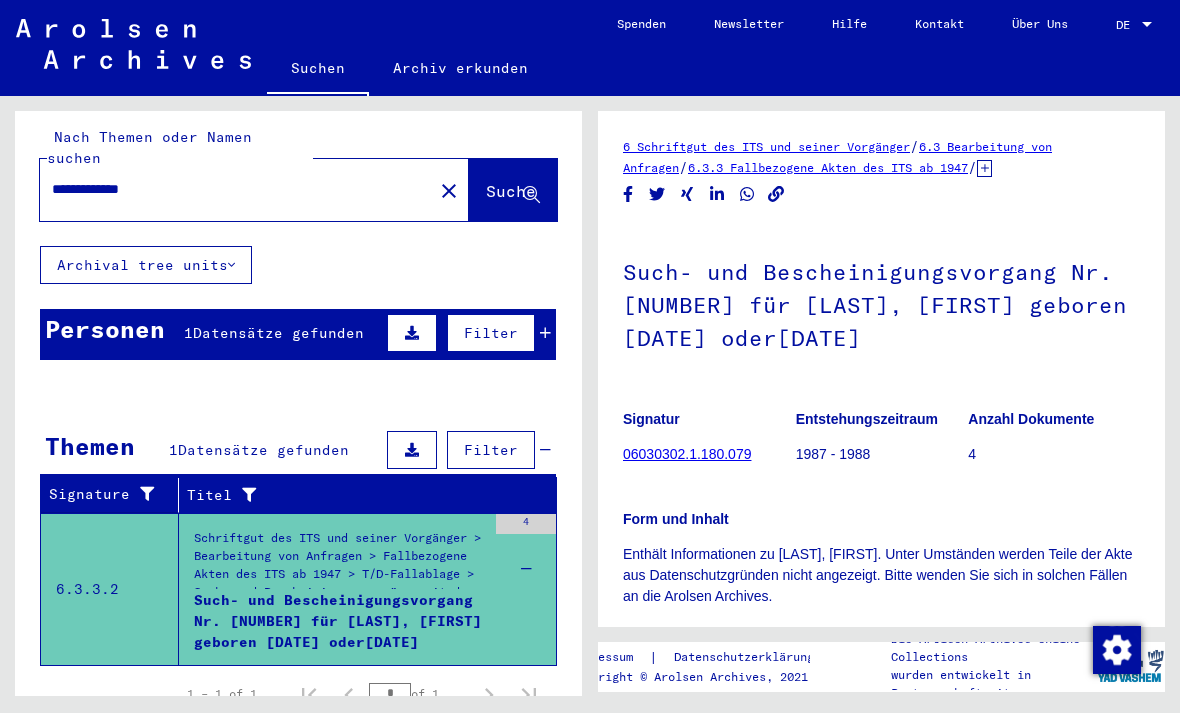 scroll, scrollTop: 0, scrollLeft: 0, axis: both 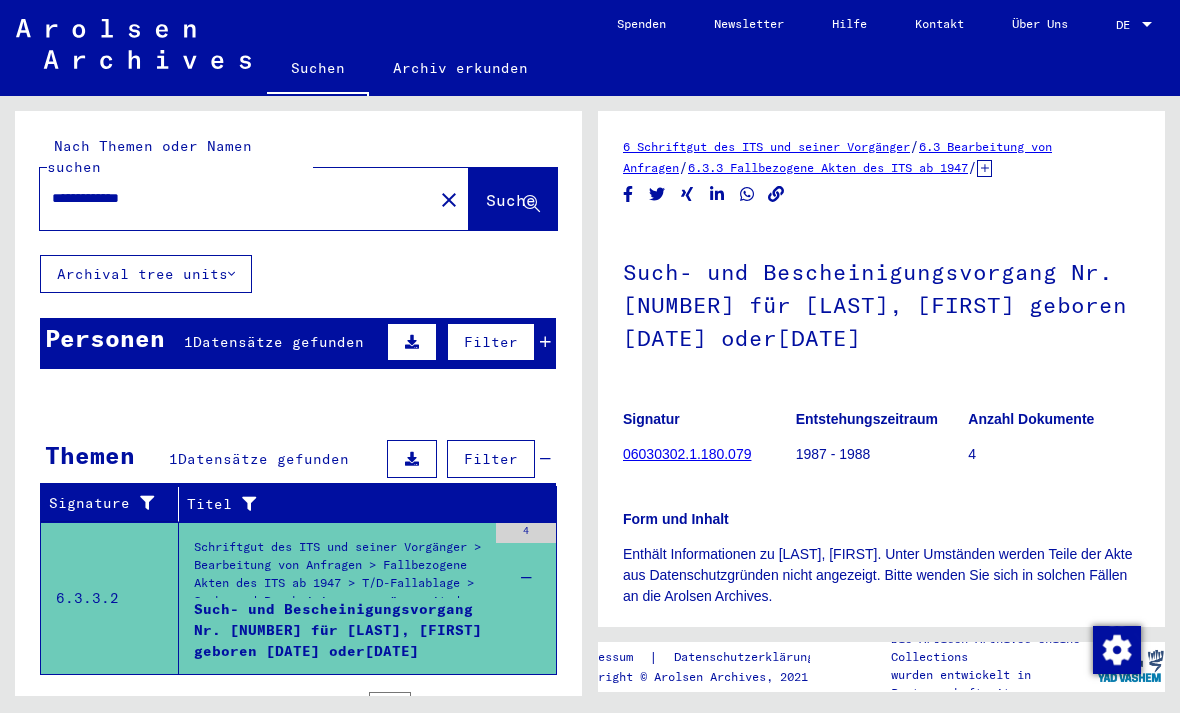 click at bounding box center [412, 459] 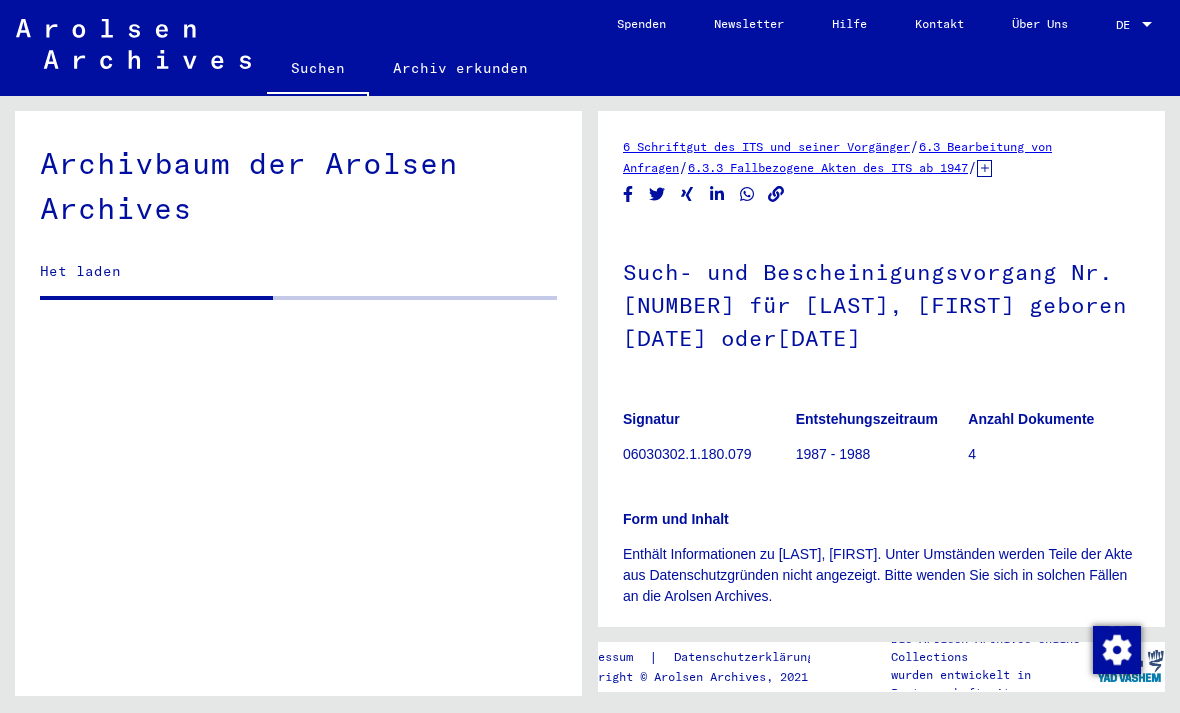 scroll, scrollTop: 0, scrollLeft: 0, axis: both 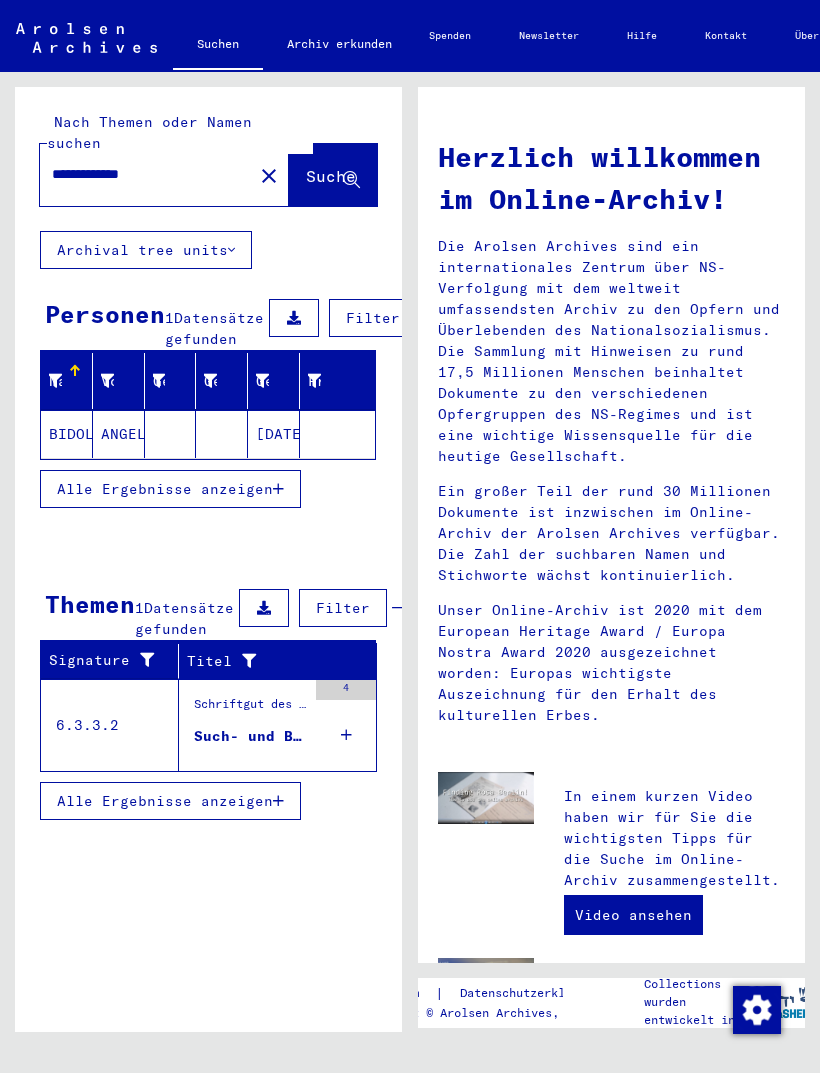 click on "6.3.3.2" at bounding box center (110, 725) 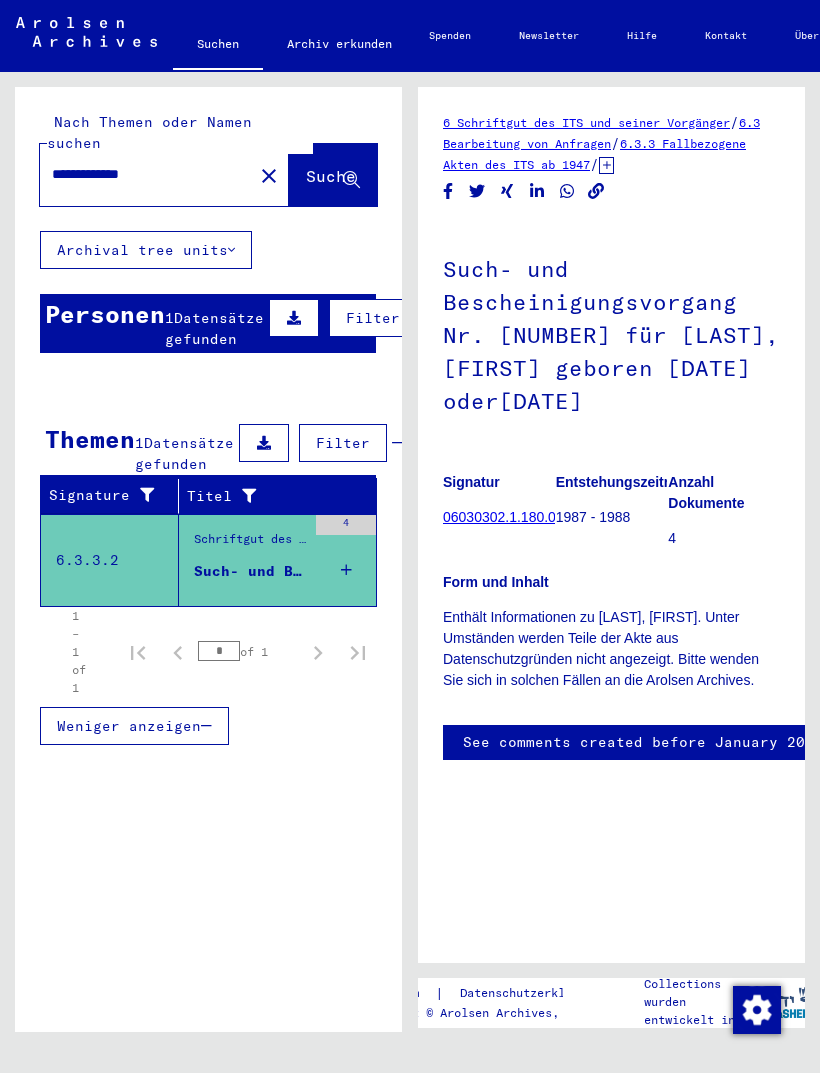 scroll, scrollTop: 0, scrollLeft: 0, axis: both 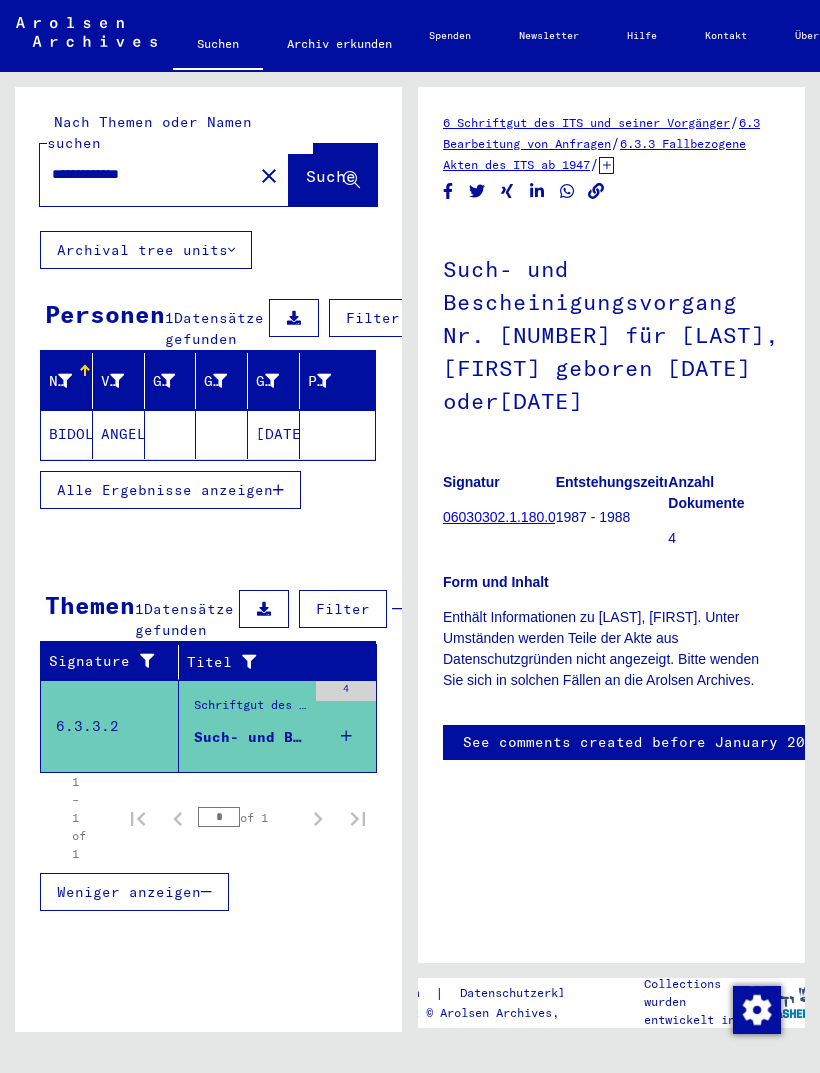 click on "BIDOLI" 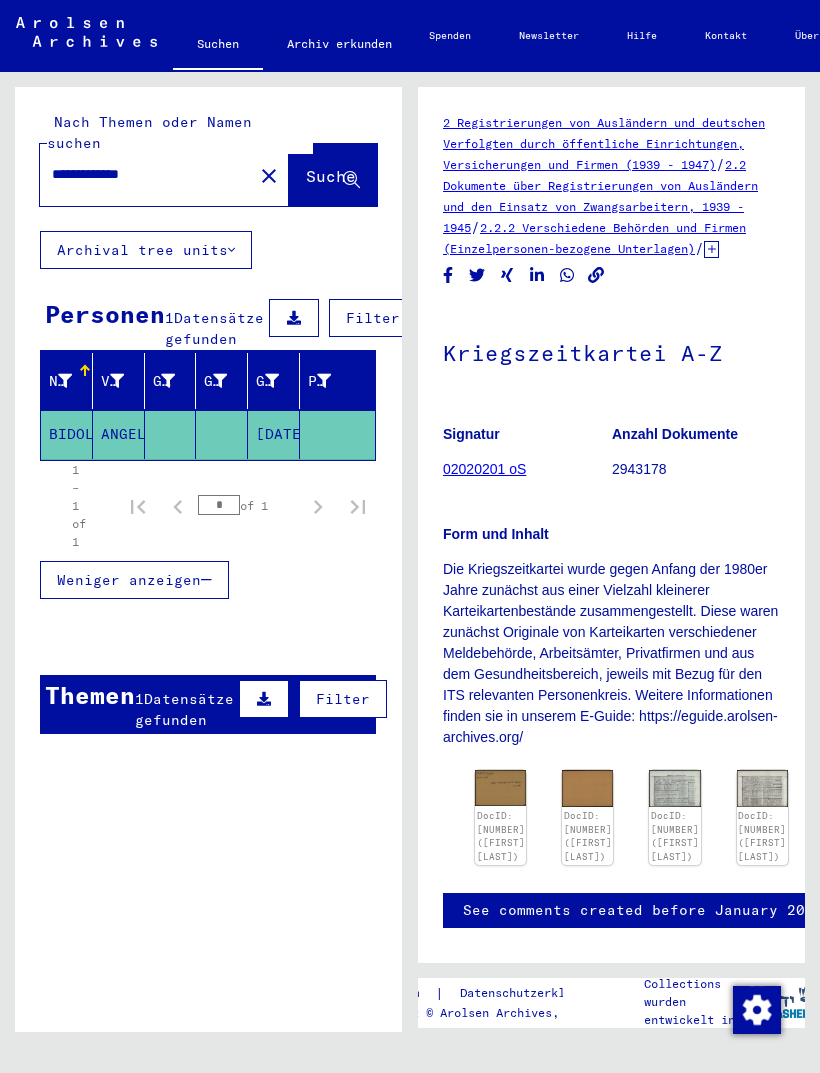 scroll, scrollTop: 0, scrollLeft: 0, axis: both 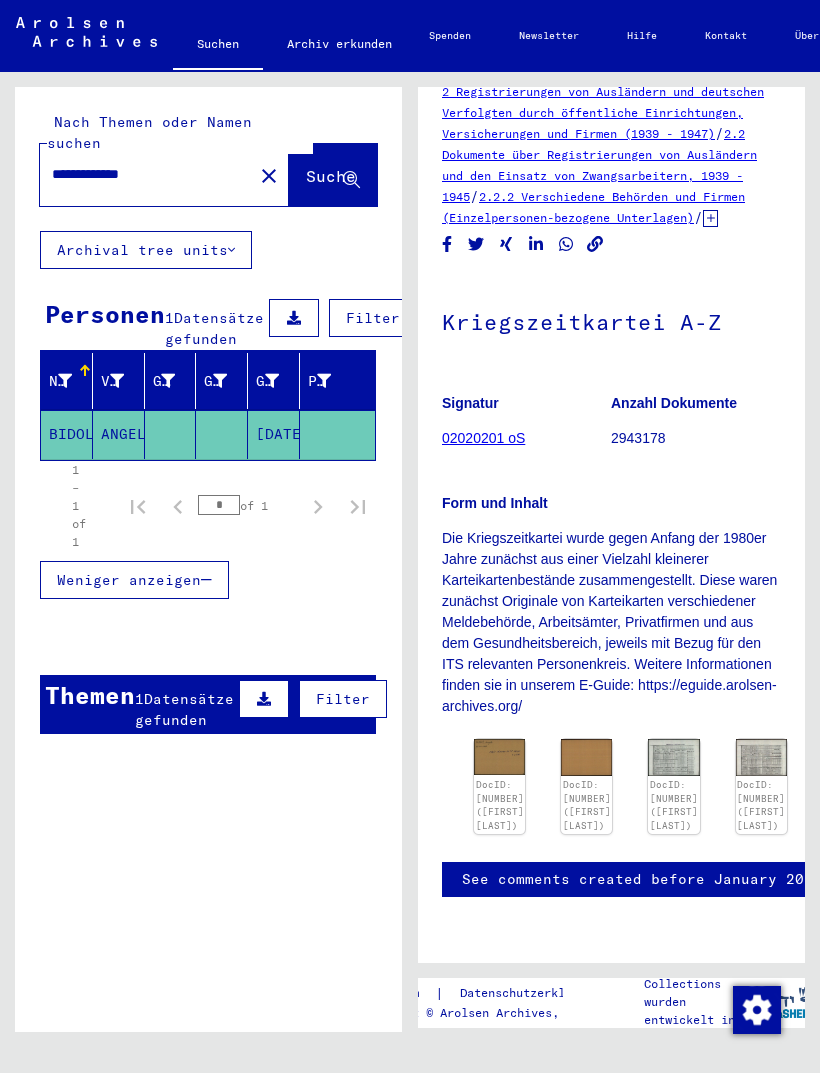 click 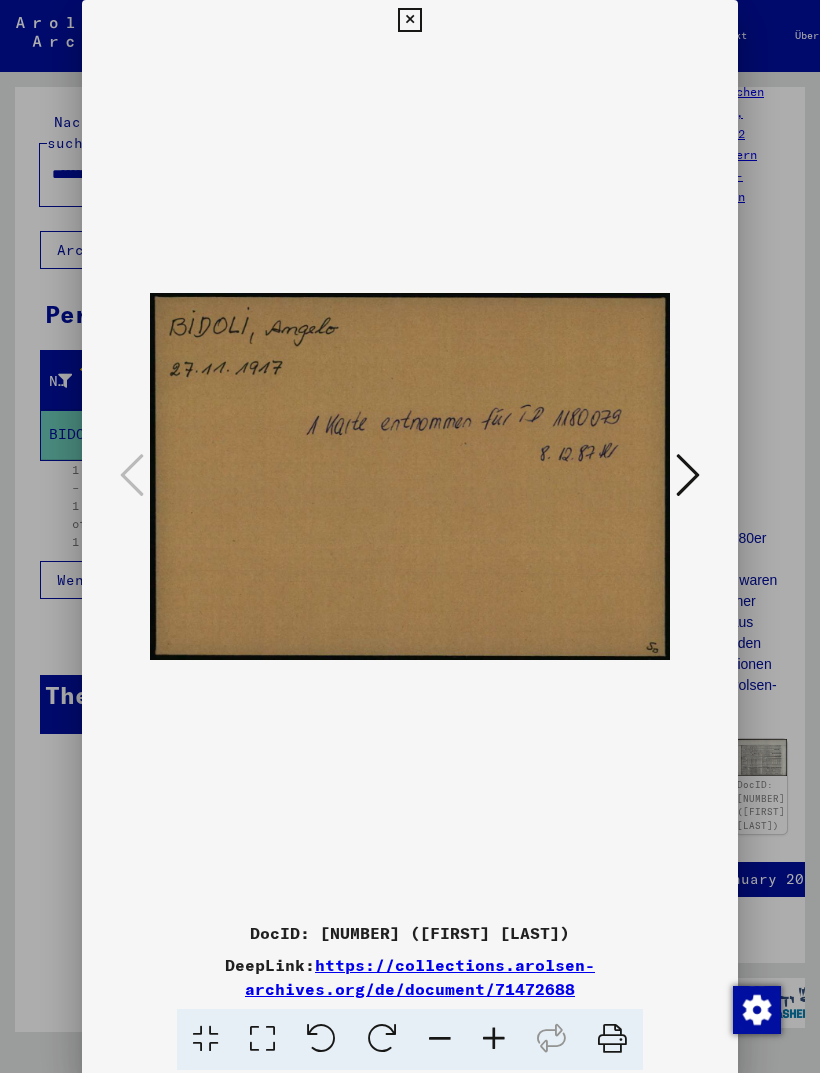 click at bounding box center [688, 475] 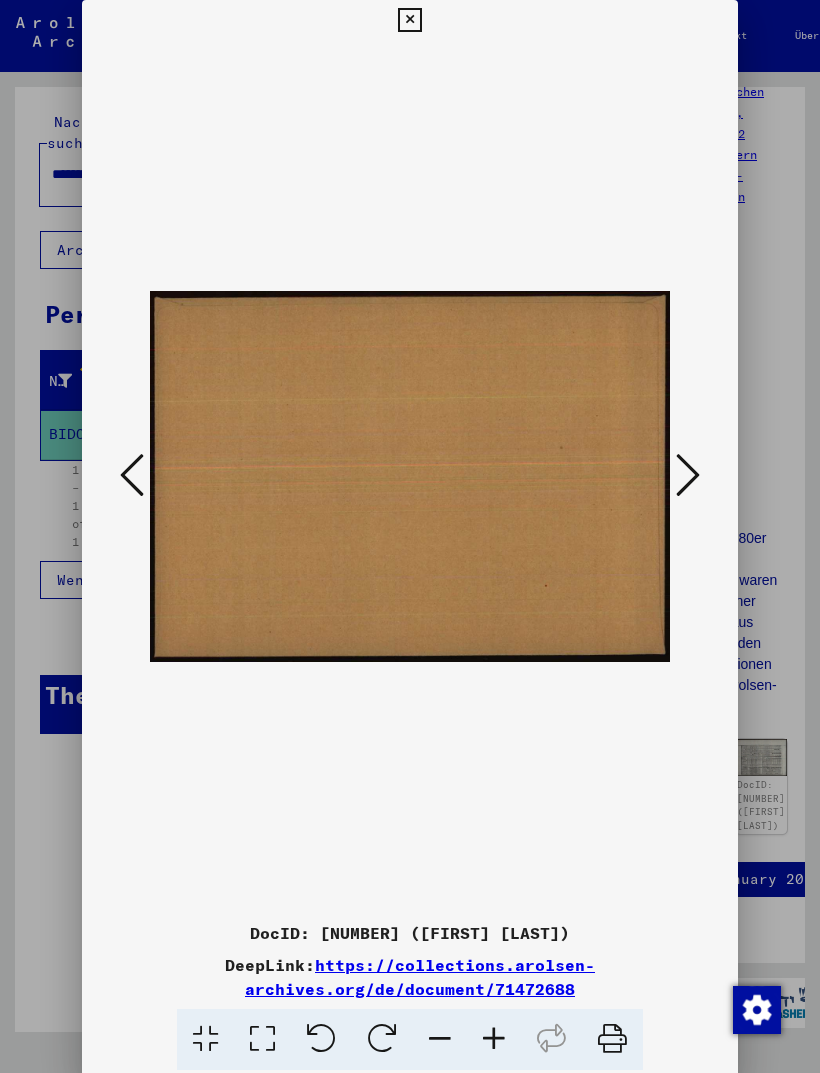 click at bounding box center [688, 475] 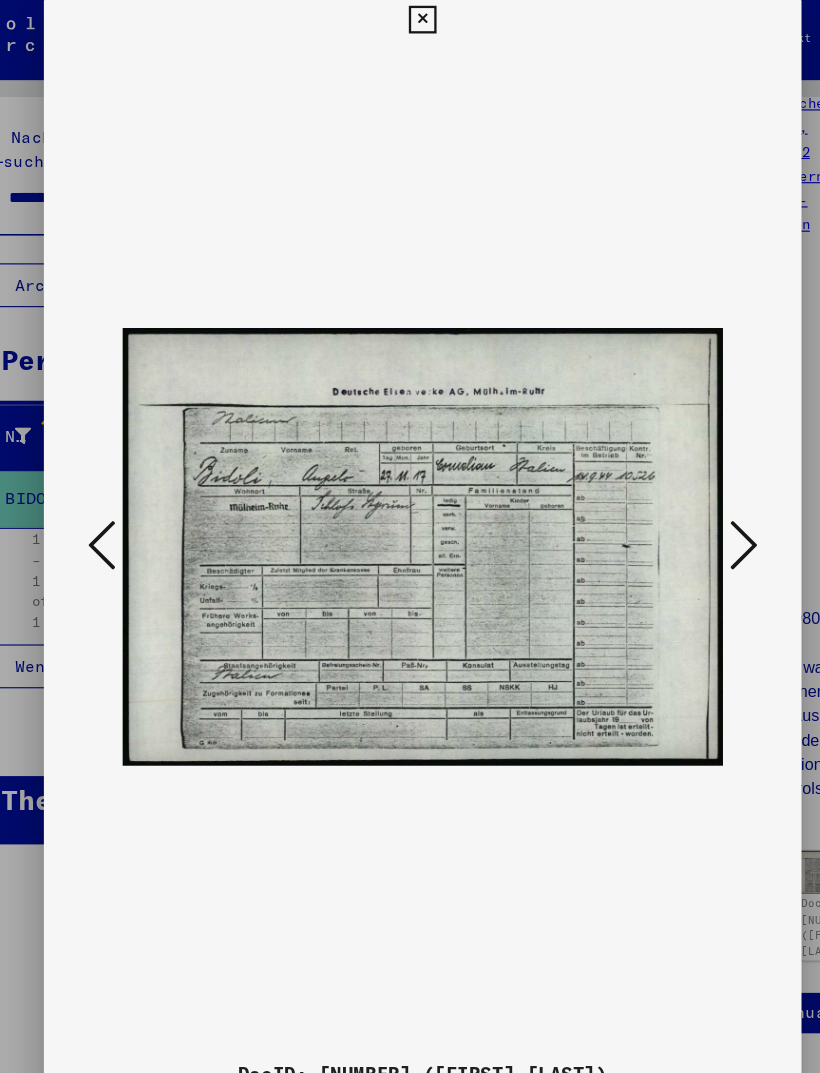 click at bounding box center (688, 475) 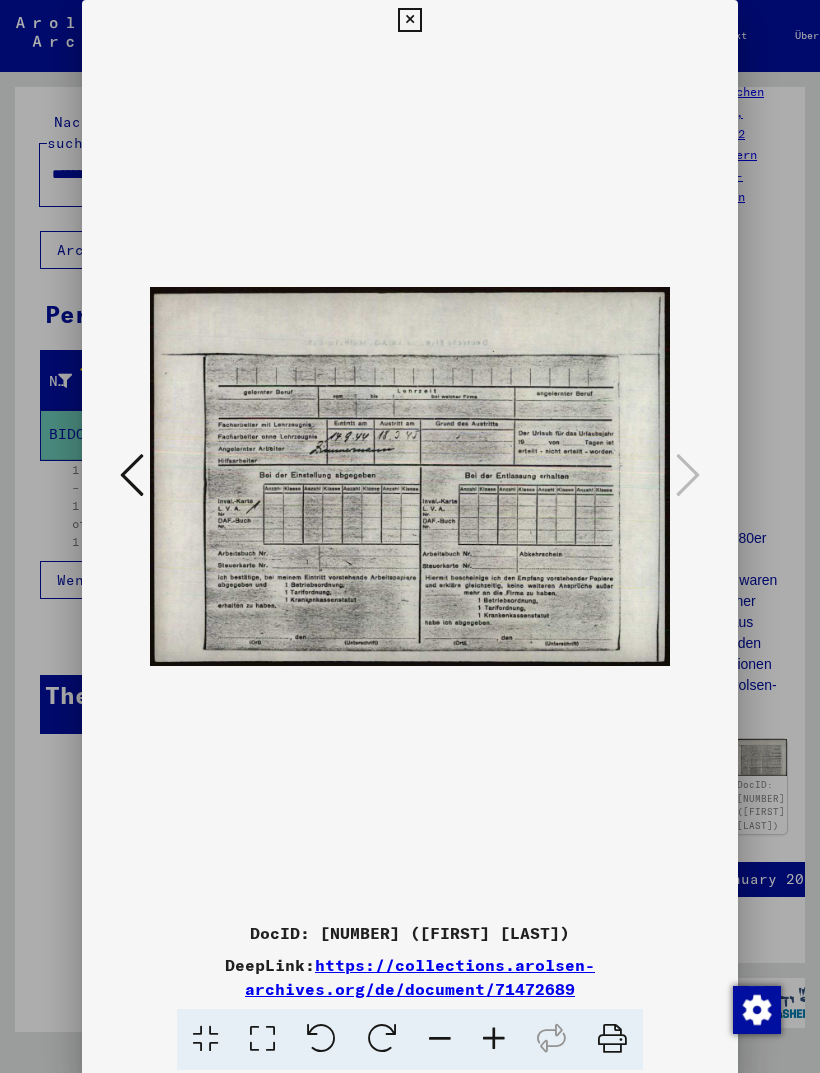 click at bounding box center (132, 476) 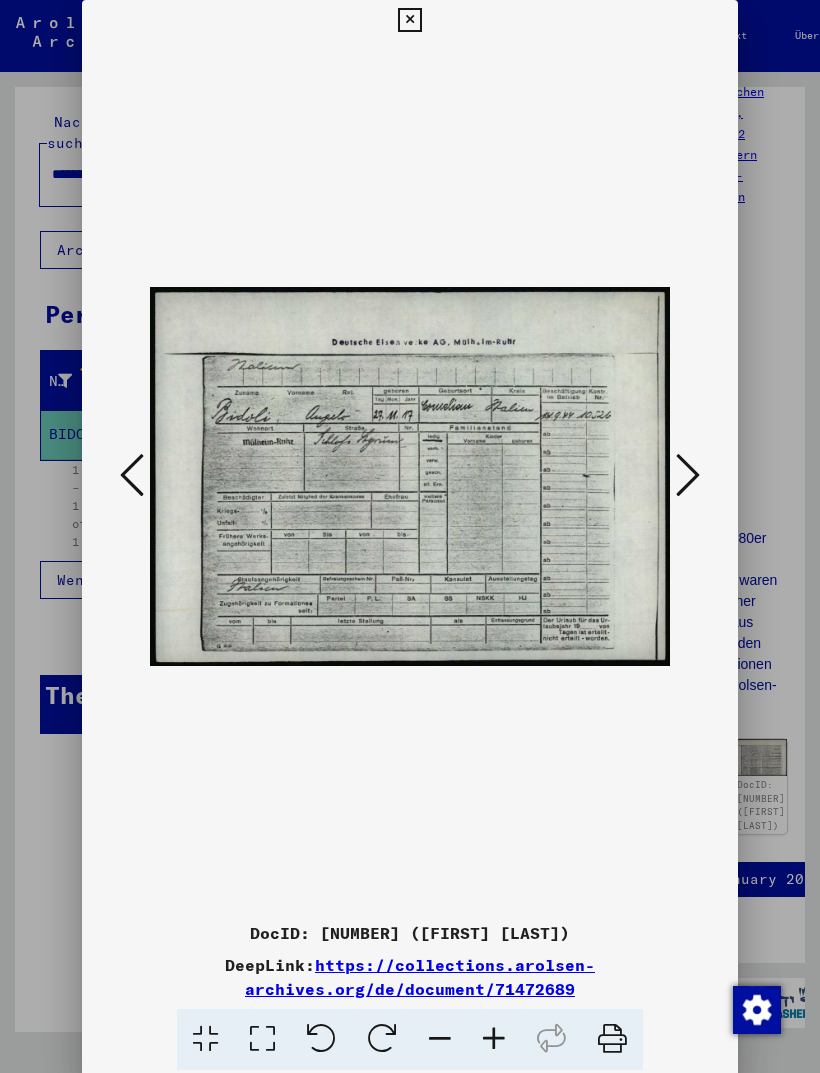 click at bounding box center [132, 475] 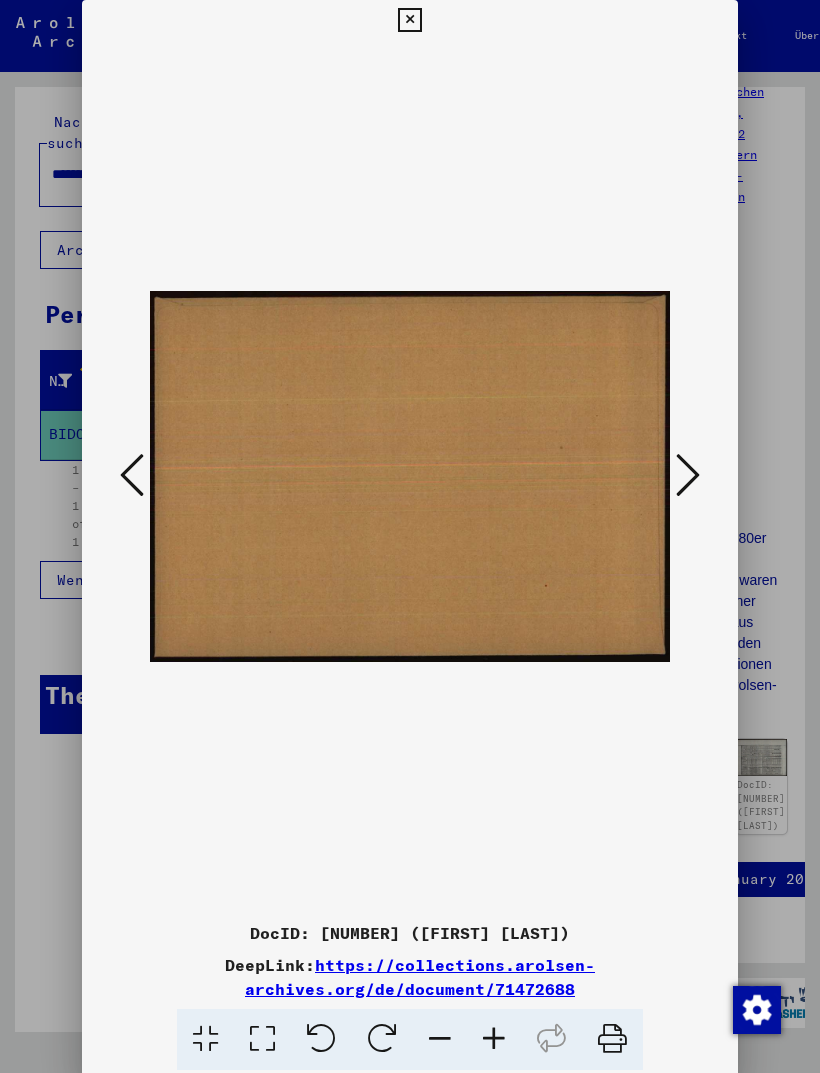 click at bounding box center [132, 475] 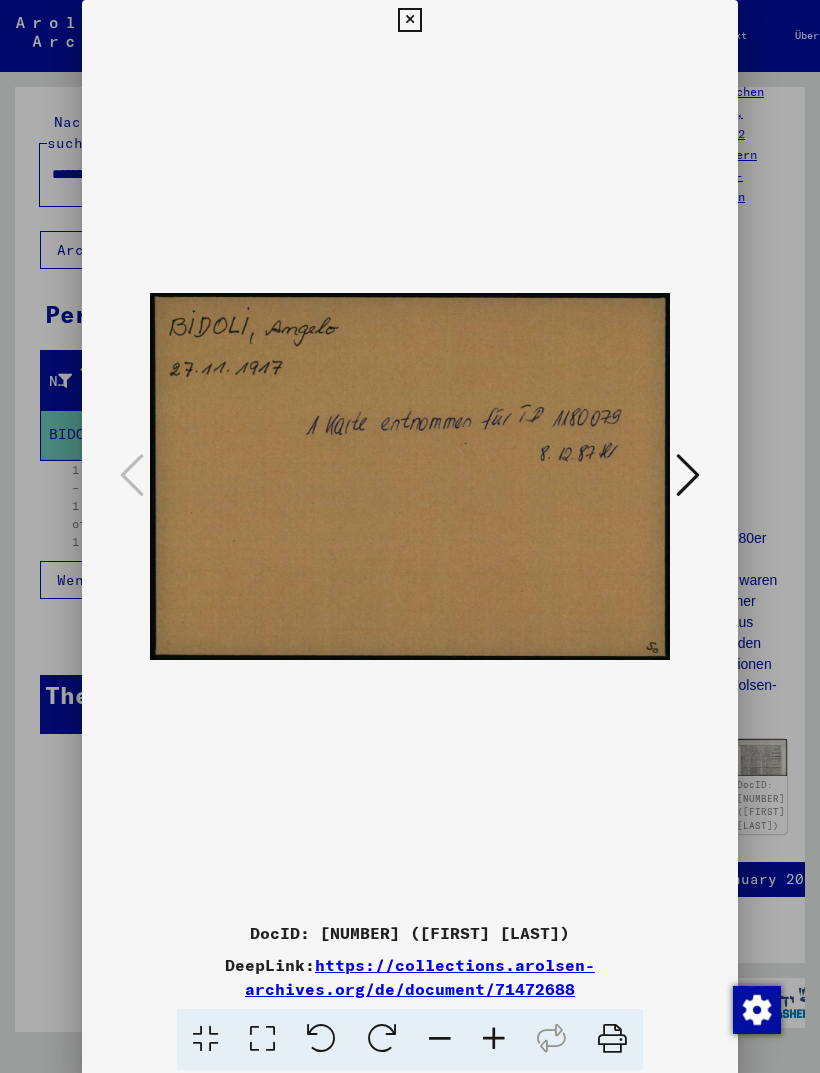 click at bounding box center [409, 20] 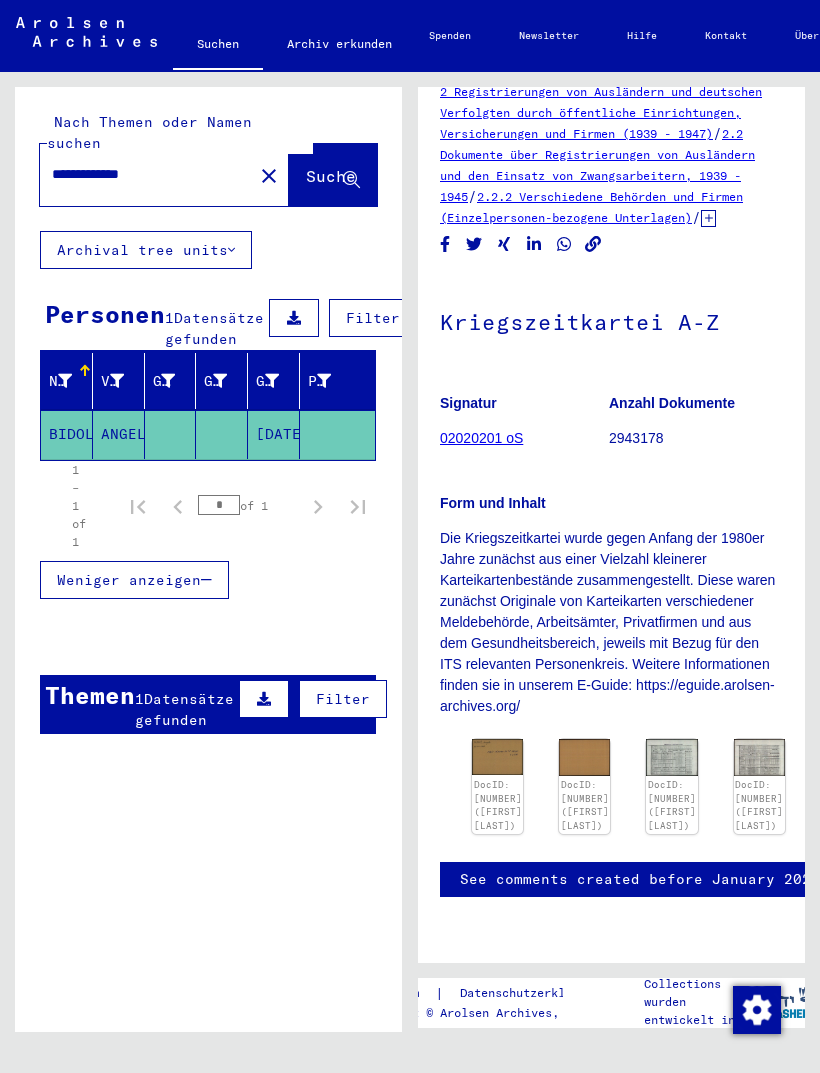 scroll, scrollTop: 221, scrollLeft: 3, axis: both 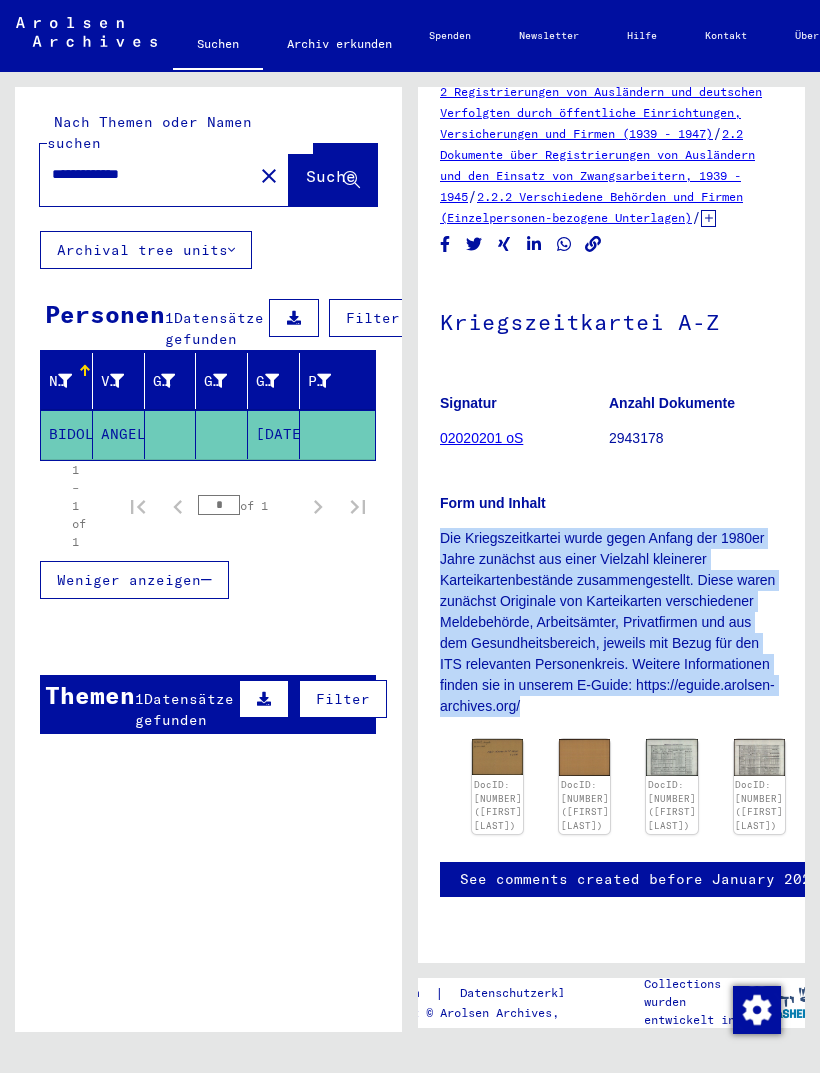 click on "Die Kriegszeitkartei wurde gegen Anfang der 1980er Jahre zunächst aus      einer Vielzahl kleinerer Karteikartenbestände zusammengestellt. Diese      waren zunächst Originale von Karteikarten verschiedener Meldebehörde,      Arbeitsämter, Privatfirmen und aus dem Gesundheitsbereich, jeweils mit      Bezug für den ITS relevanten Personenkreis. Weitere Informationen finden      sie in unserem E-Guide: https://eguide.arolsen-archives.org/" 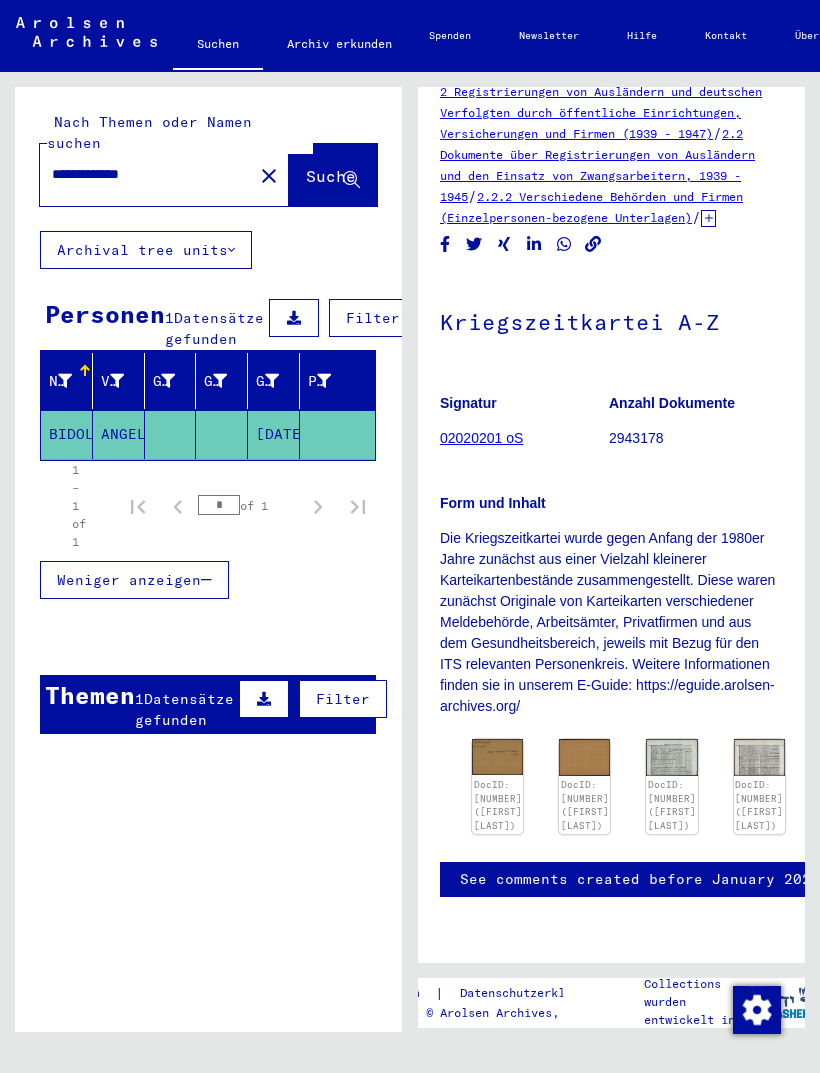 click on "Die Kriegszeitkartei wurde gegen Anfang der 1980er Jahre zunächst aus      einer Vielzahl kleinerer Karteikartenbestände zusammengestellt. Diese      waren zunächst Originale von Karteikarten verschiedener Meldebehörde,      Arbeitsämter, Privatfirmen und aus dem Gesundheitsbereich, jeweils mit      Bezug für den ITS relevanten Personenkreis. Weitere Informationen finden      sie in unserem E-Guide: https://eguide.arolsen-archives.org/" 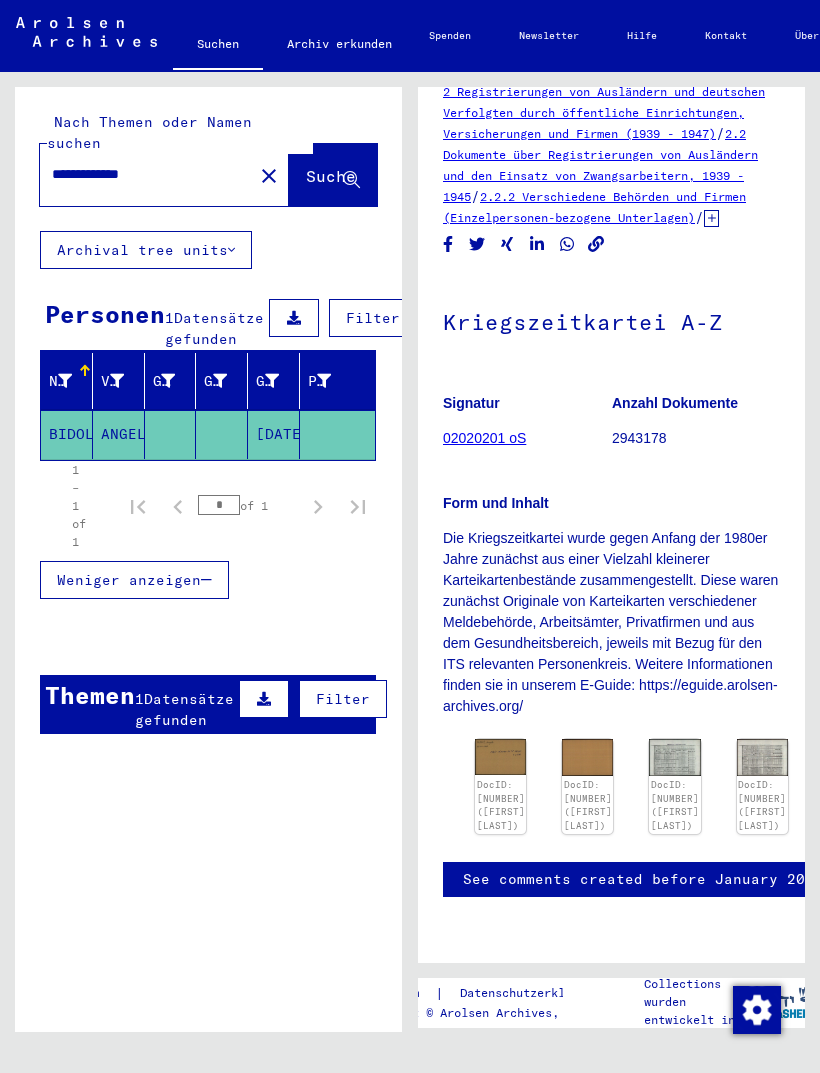 scroll, scrollTop: 100, scrollLeft: 0, axis: vertical 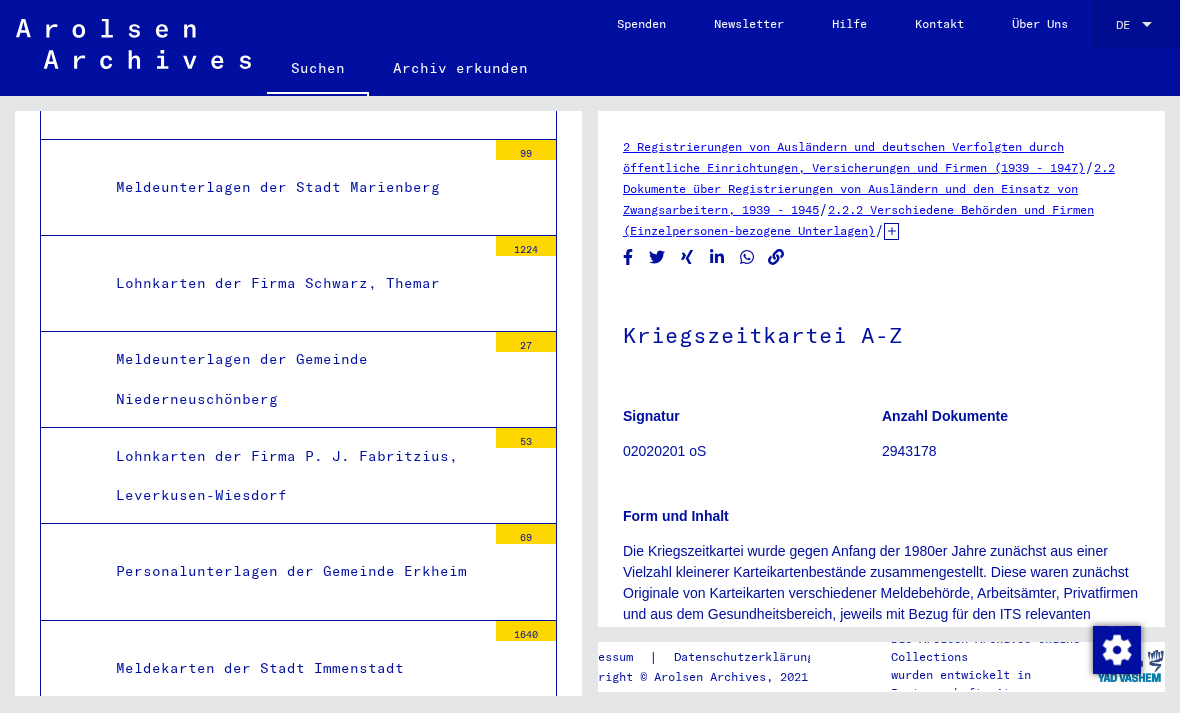 click on "DE" at bounding box center [1127, 25] 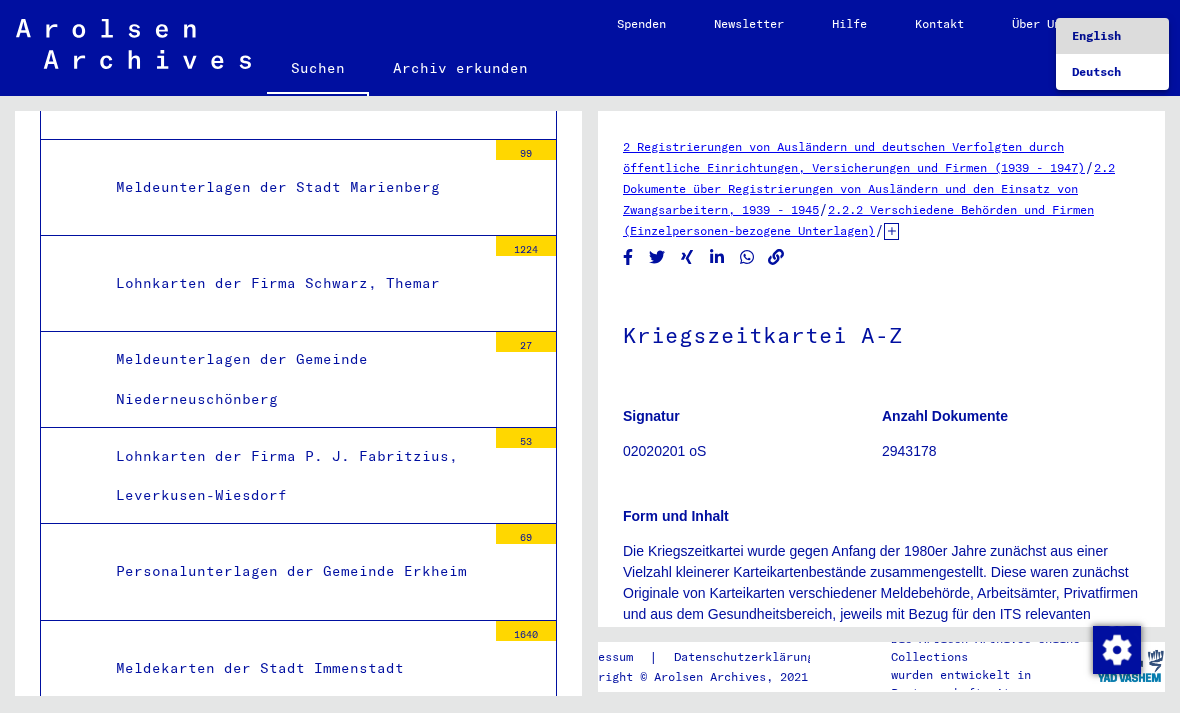 click on "English" at bounding box center [1096, 35] 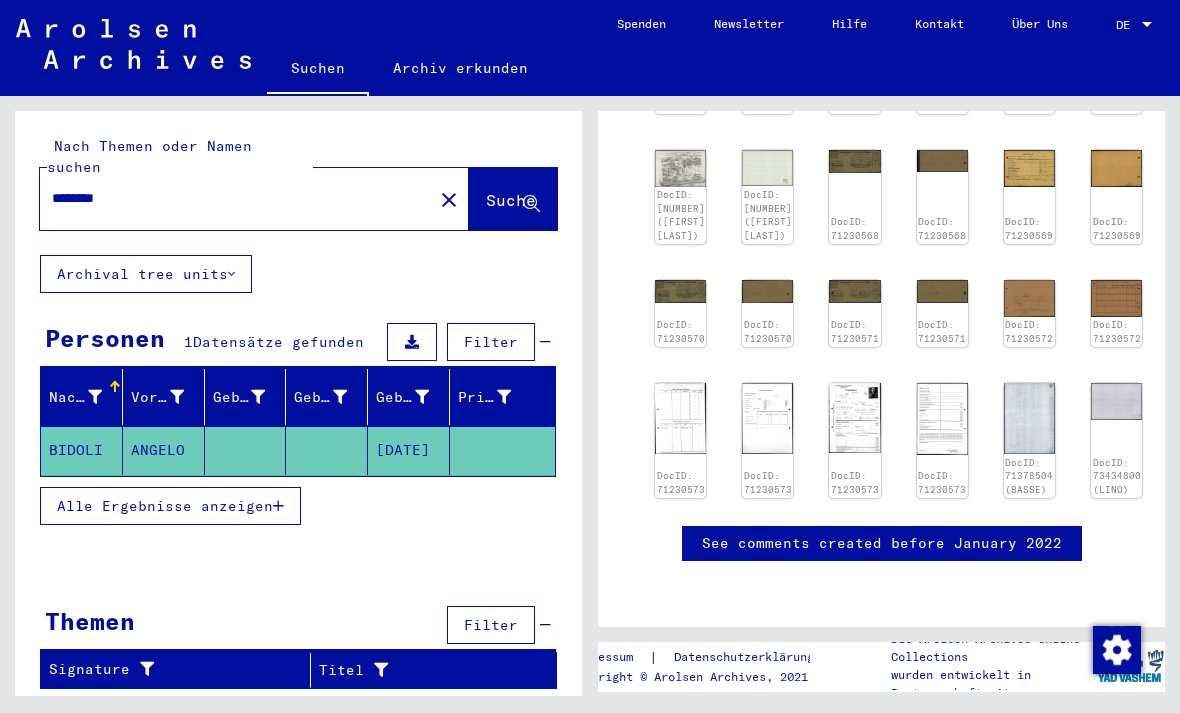 click on "Signature" at bounding box center [182, 670] 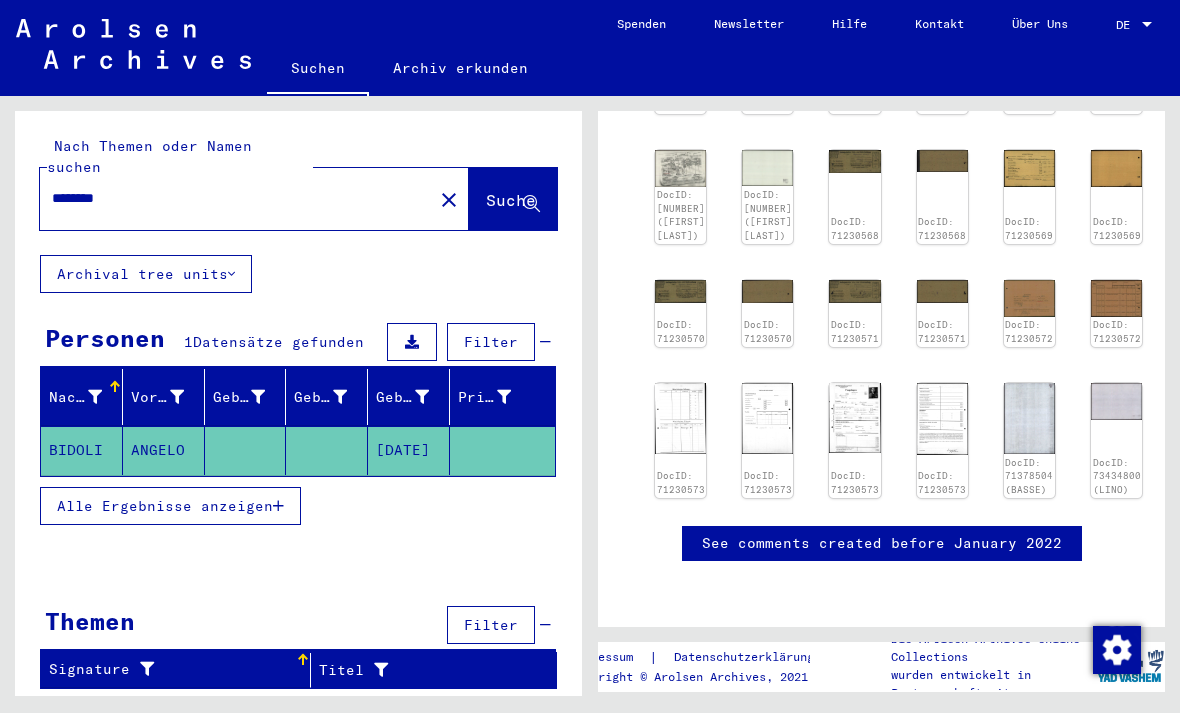 click on "********" at bounding box center (236, 198) 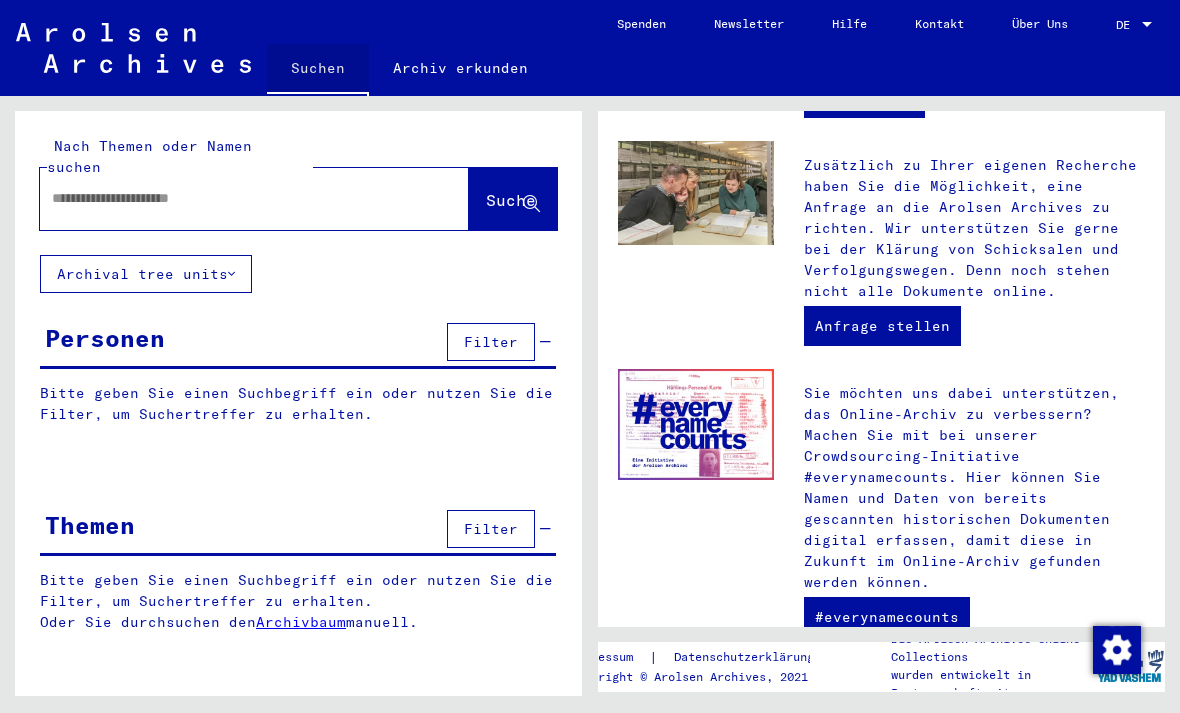 click on "Suchen" 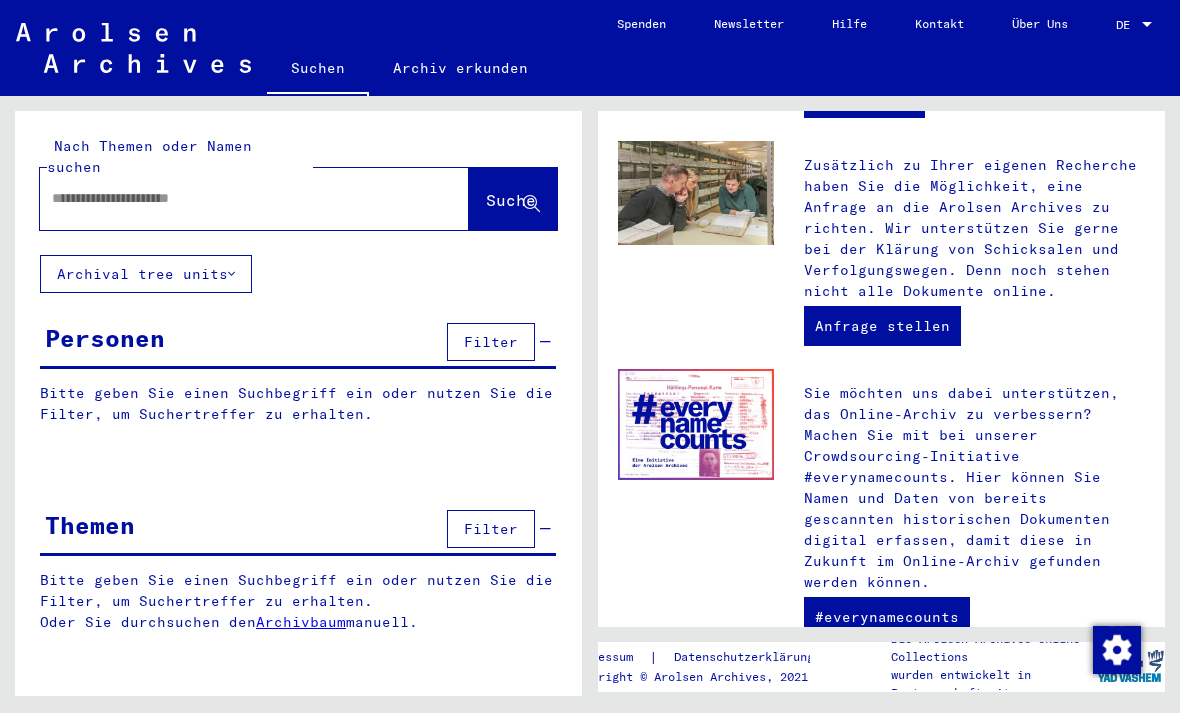 click at bounding box center [230, 198] 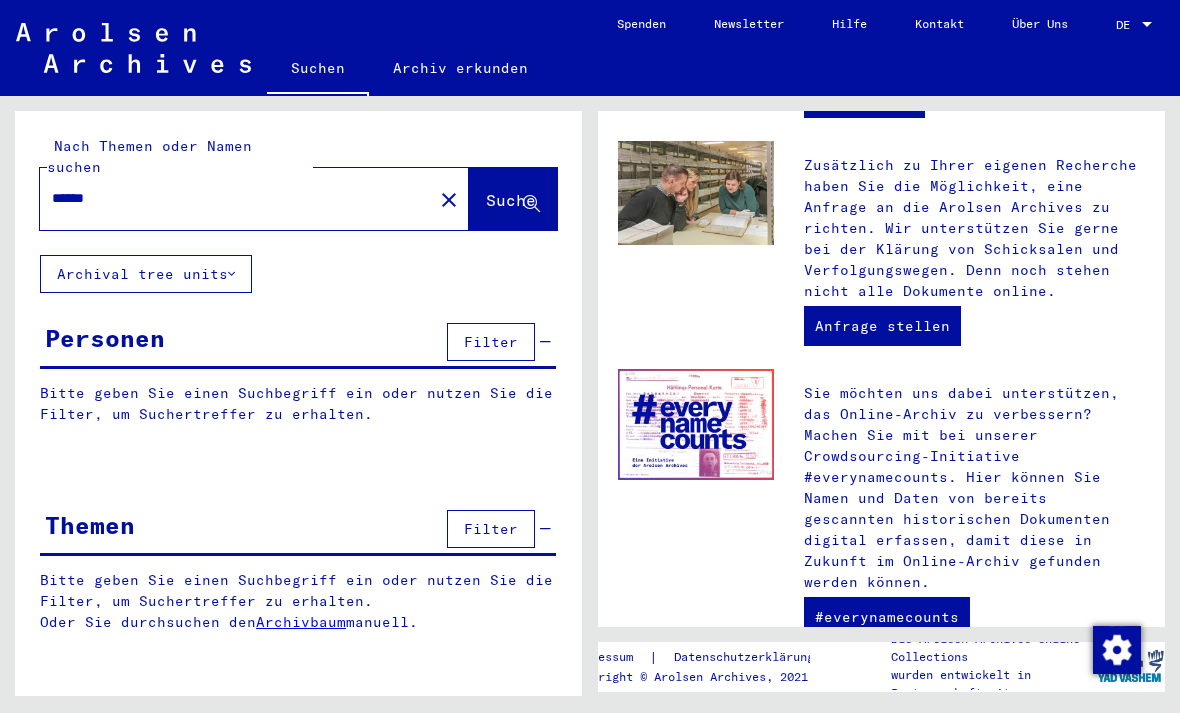 type on "******" 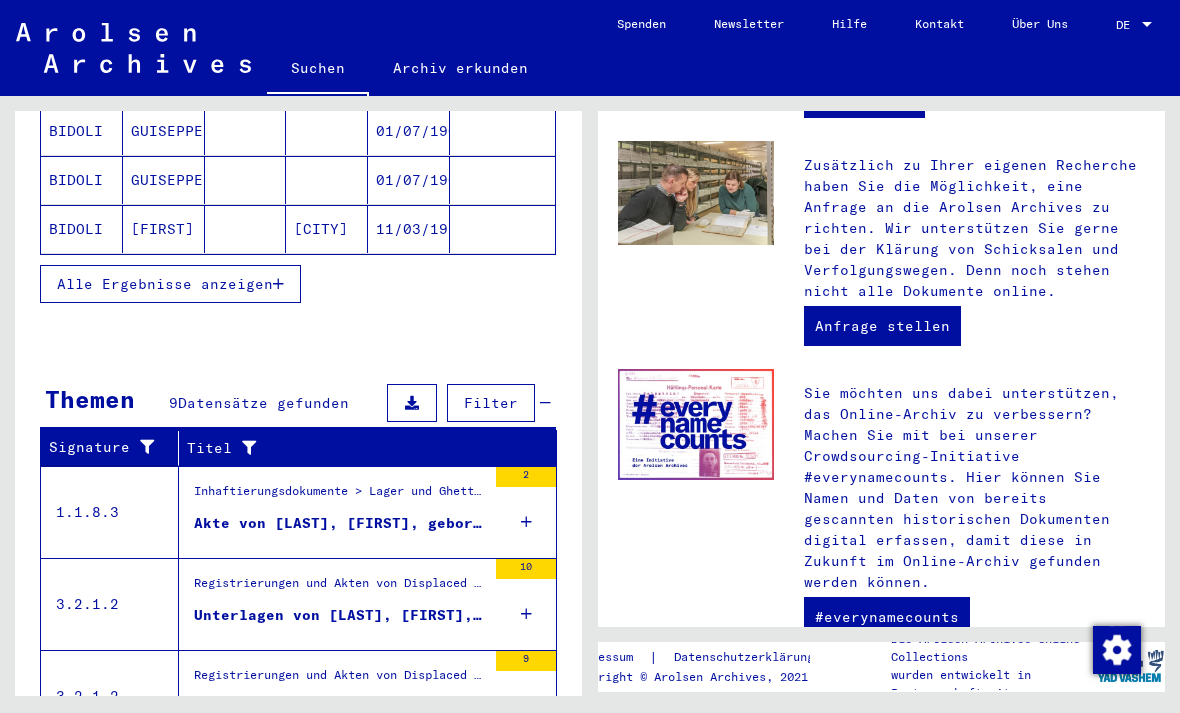 scroll, scrollTop: 431, scrollLeft: 0, axis: vertical 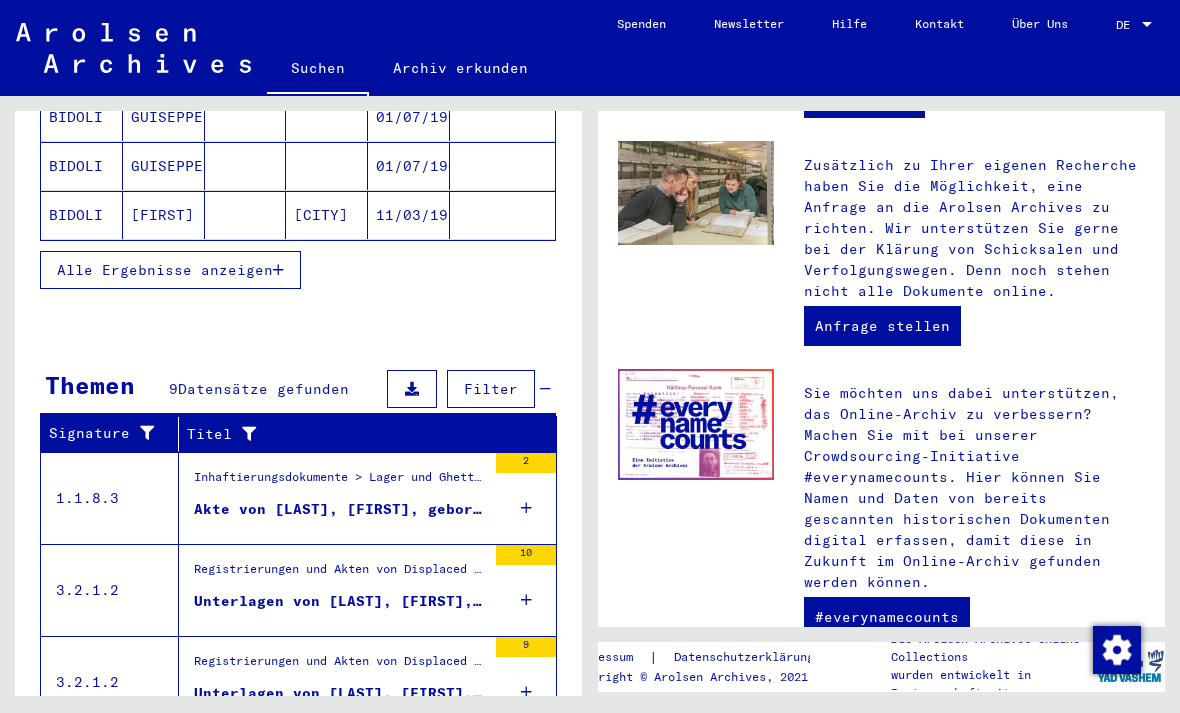 click at bounding box center [278, 270] 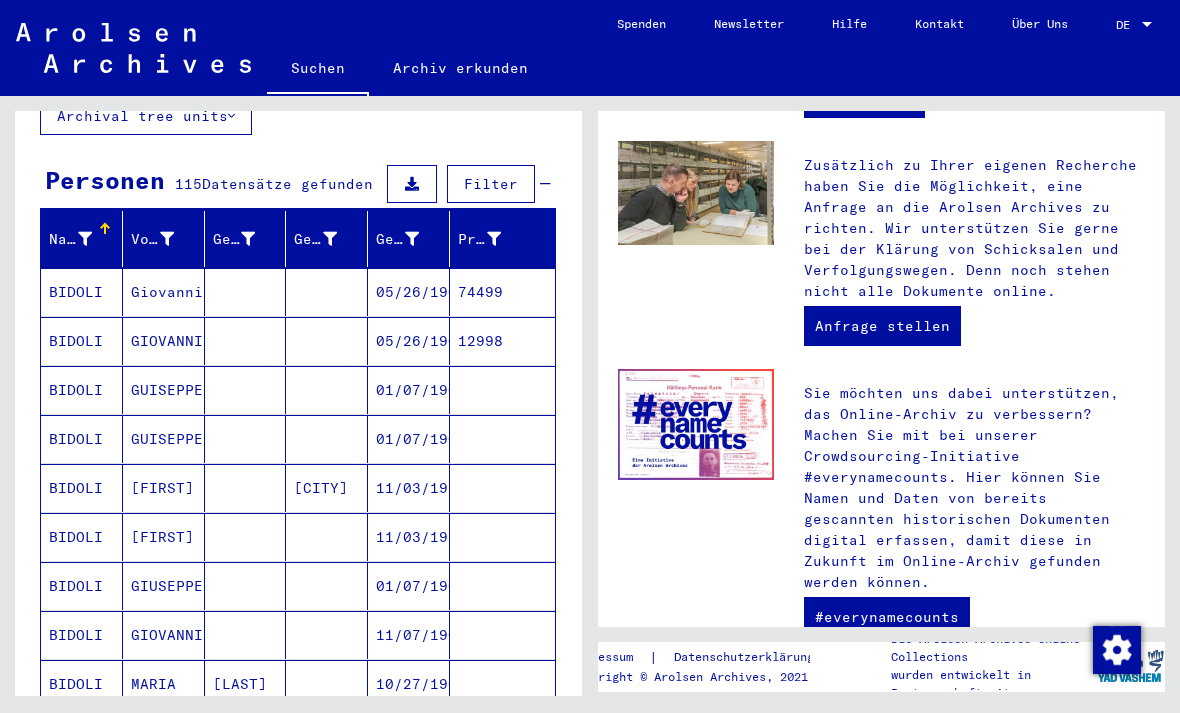 scroll, scrollTop: 159, scrollLeft: 0, axis: vertical 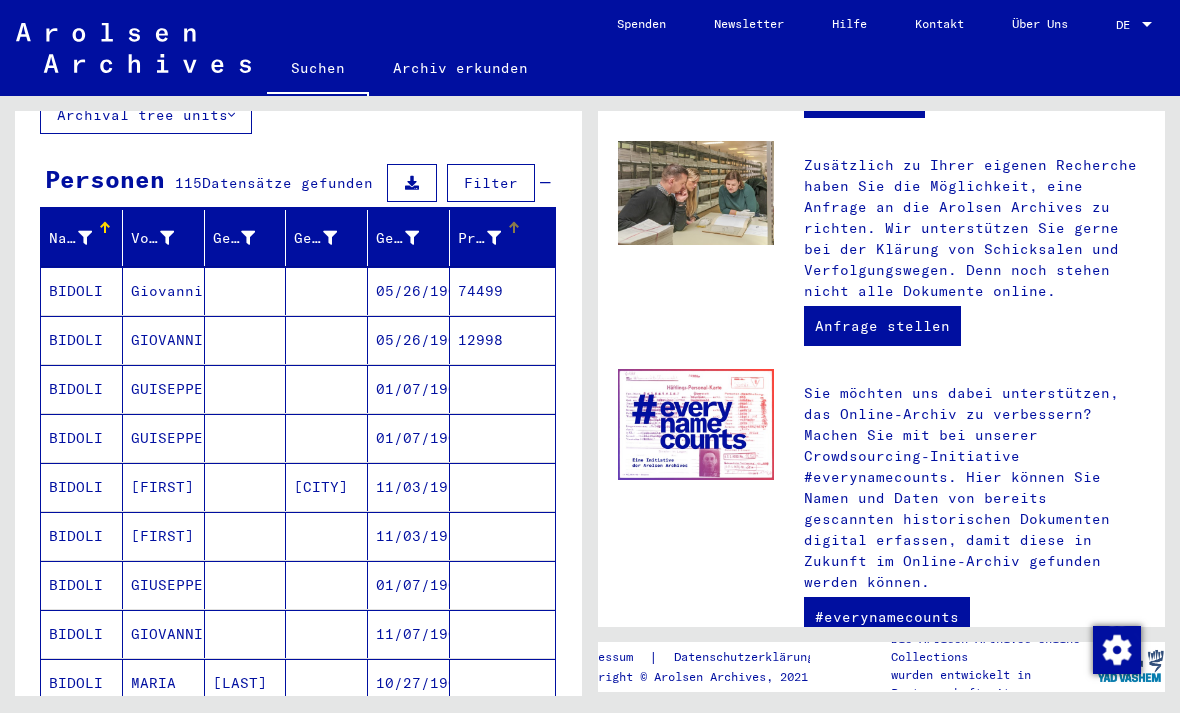 click at bounding box center (494, 238) 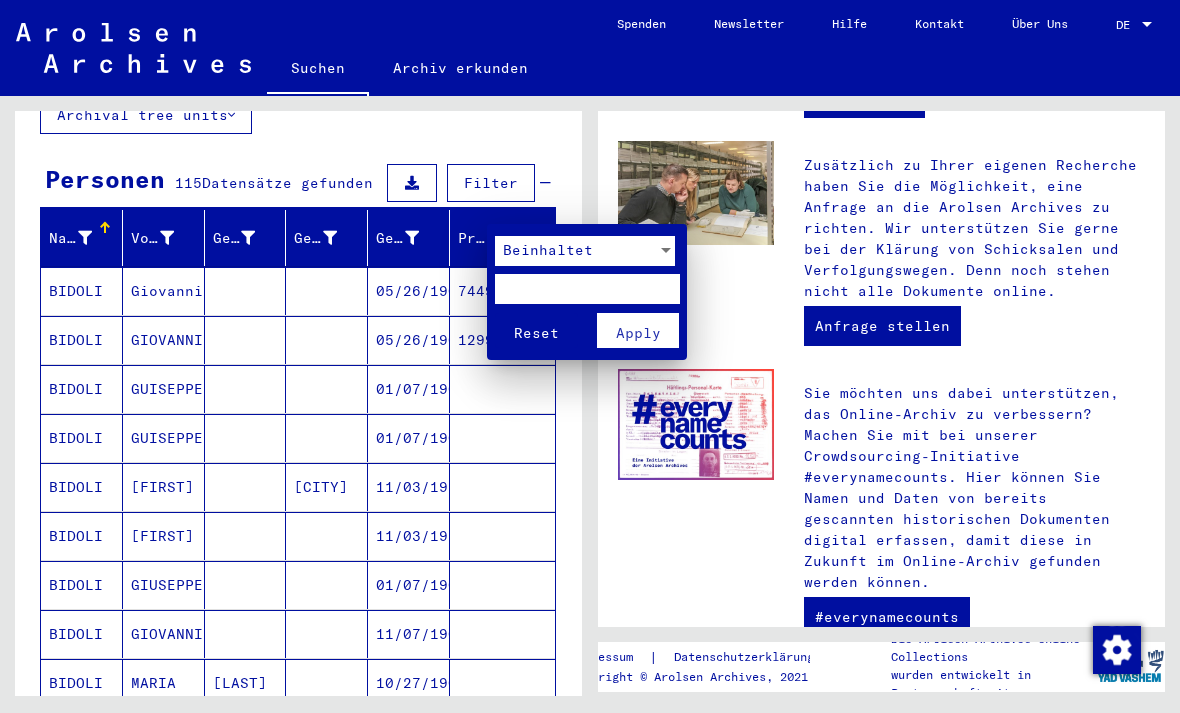 click at bounding box center (590, 356) 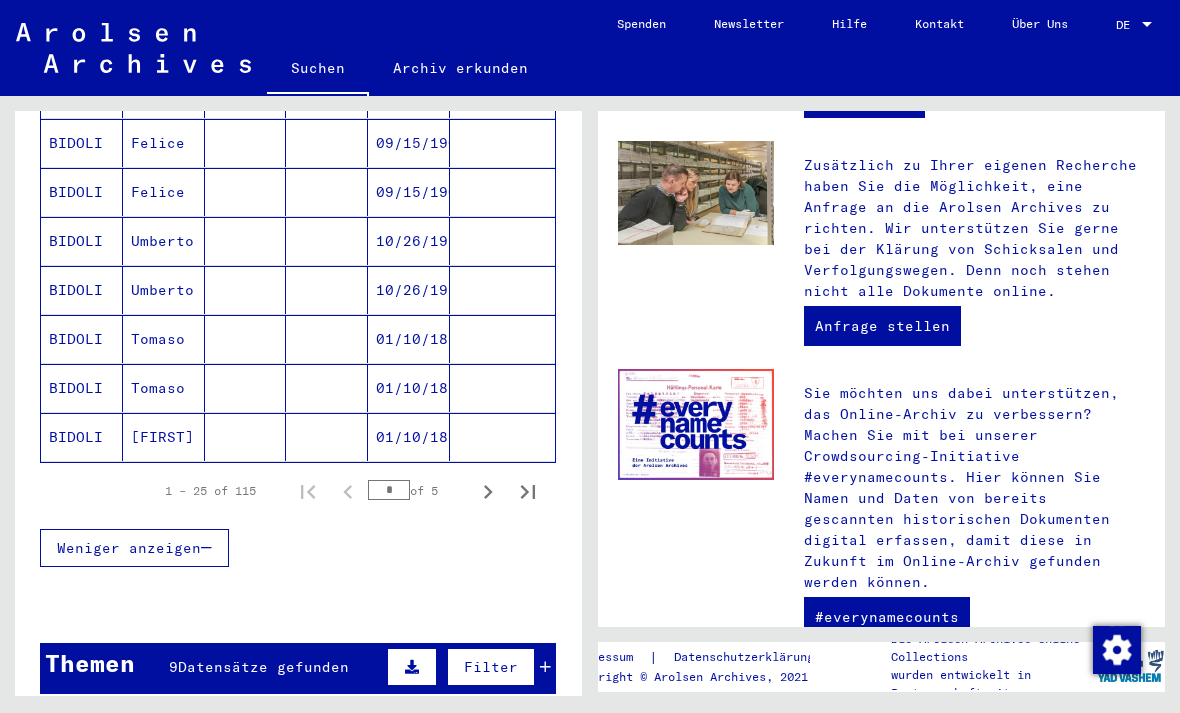 scroll, scrollTop: 1193, scrollLeft: 0, axis: vertical 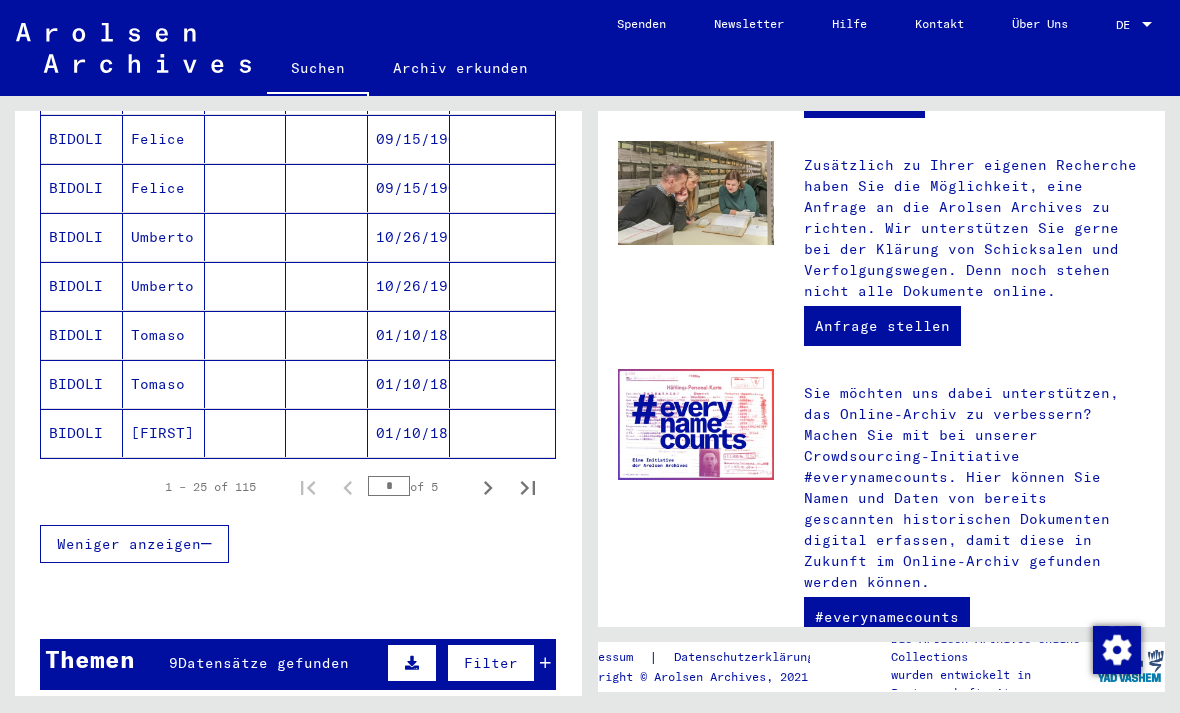 click 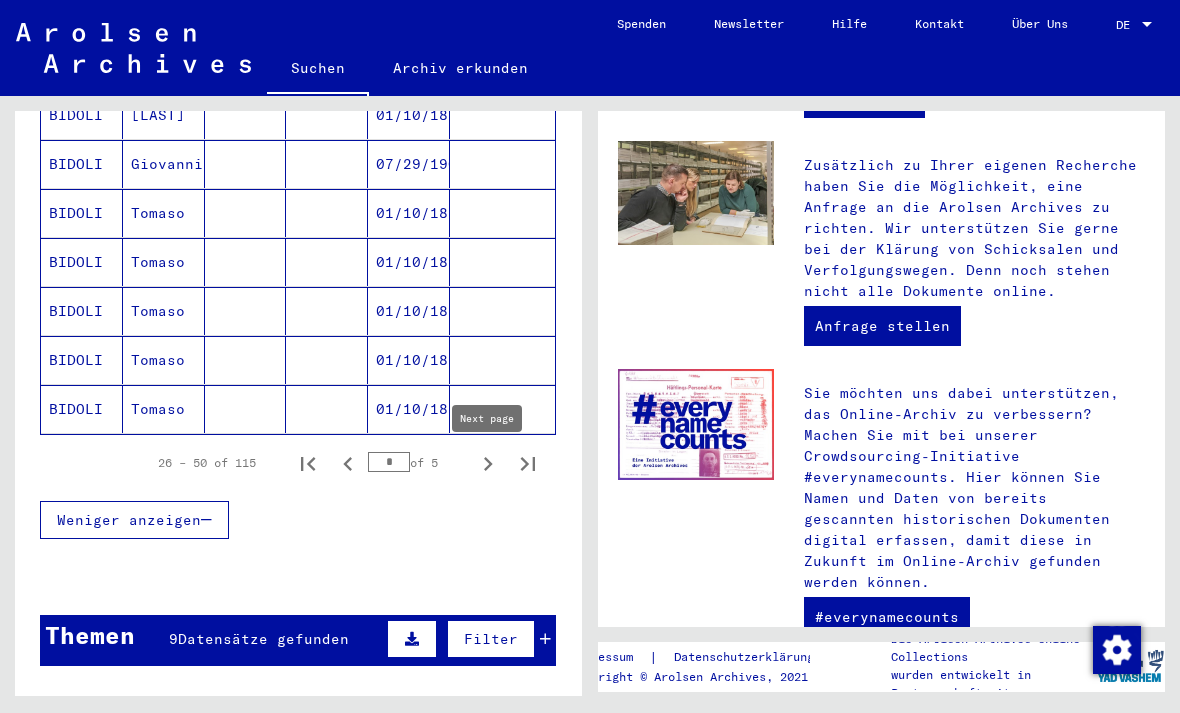 scroll, scrollTop: 1216, scrollLeft: 0, axis: vertical 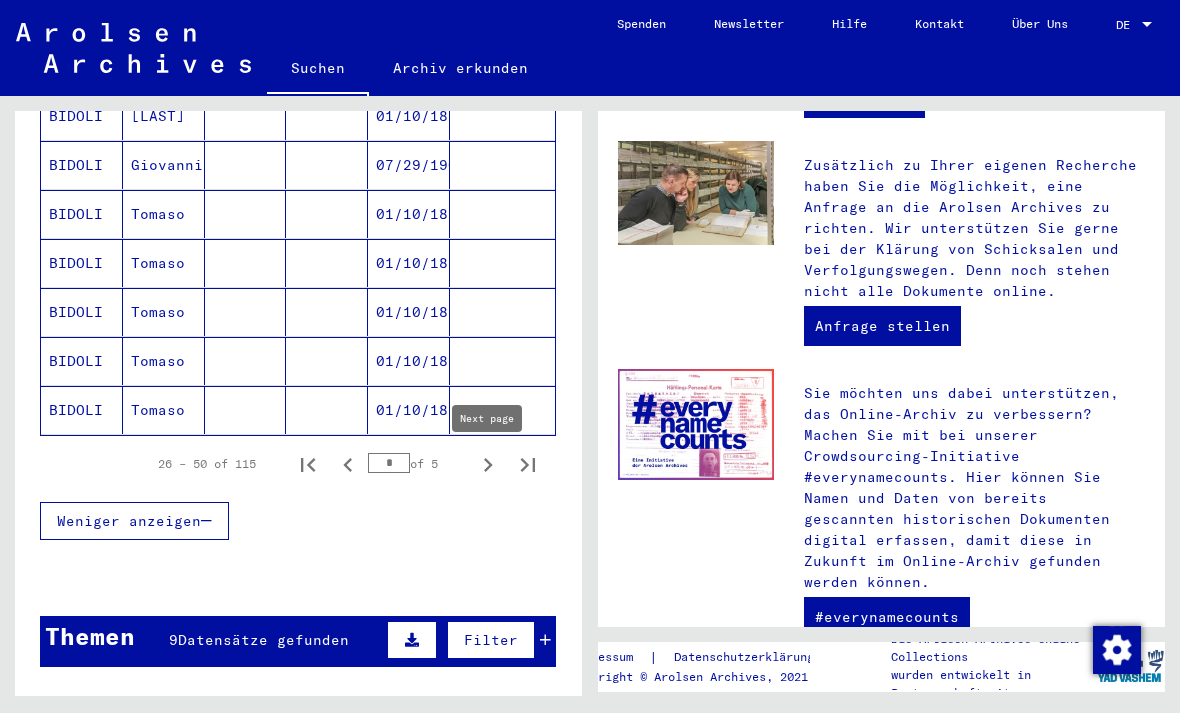 click 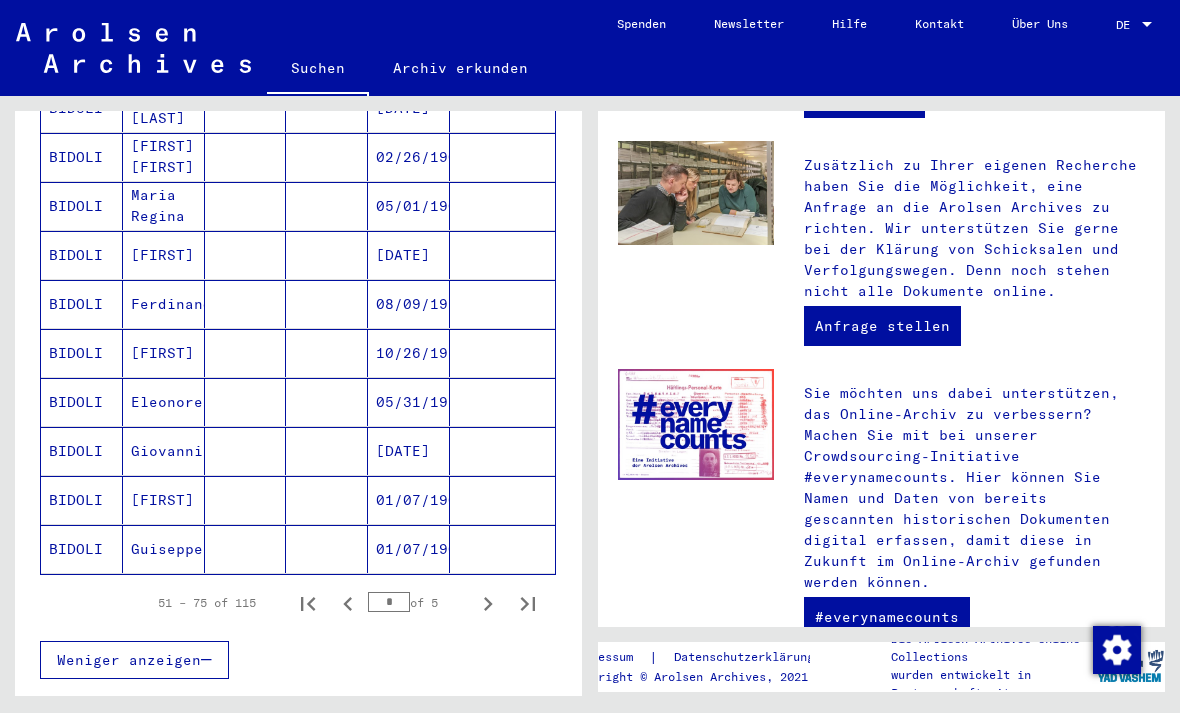 scroll, scrollTop: 1116, scrollLeft: 0, axis: vertical 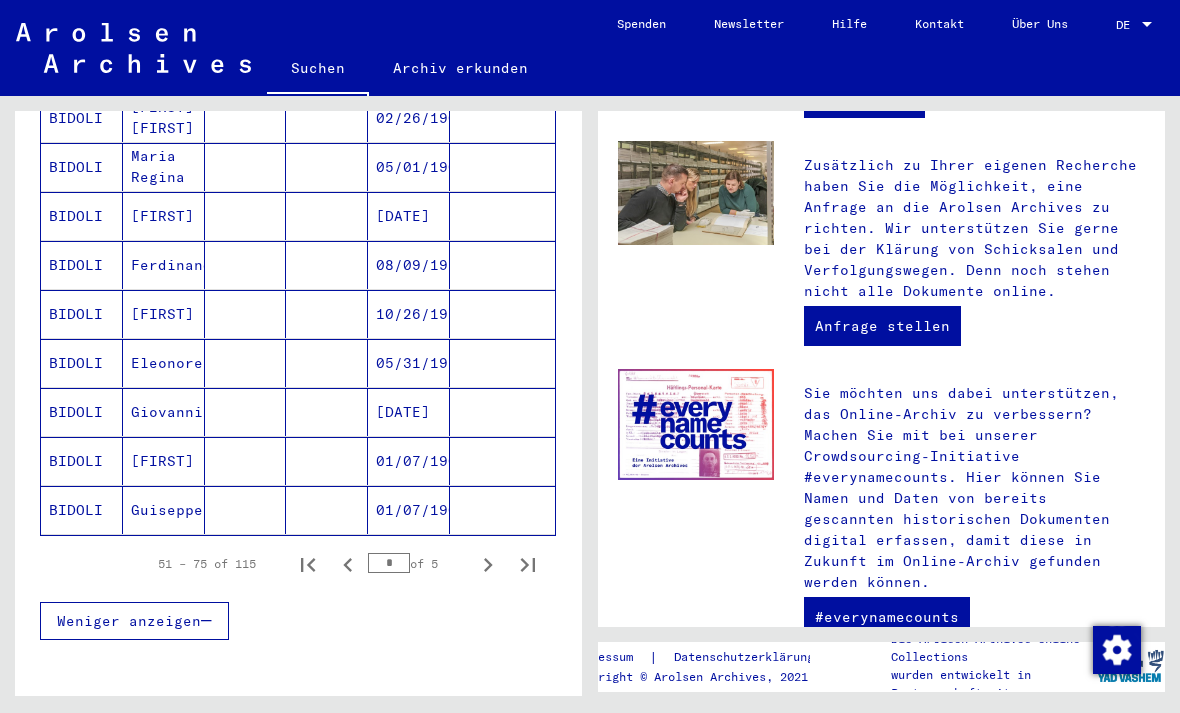click 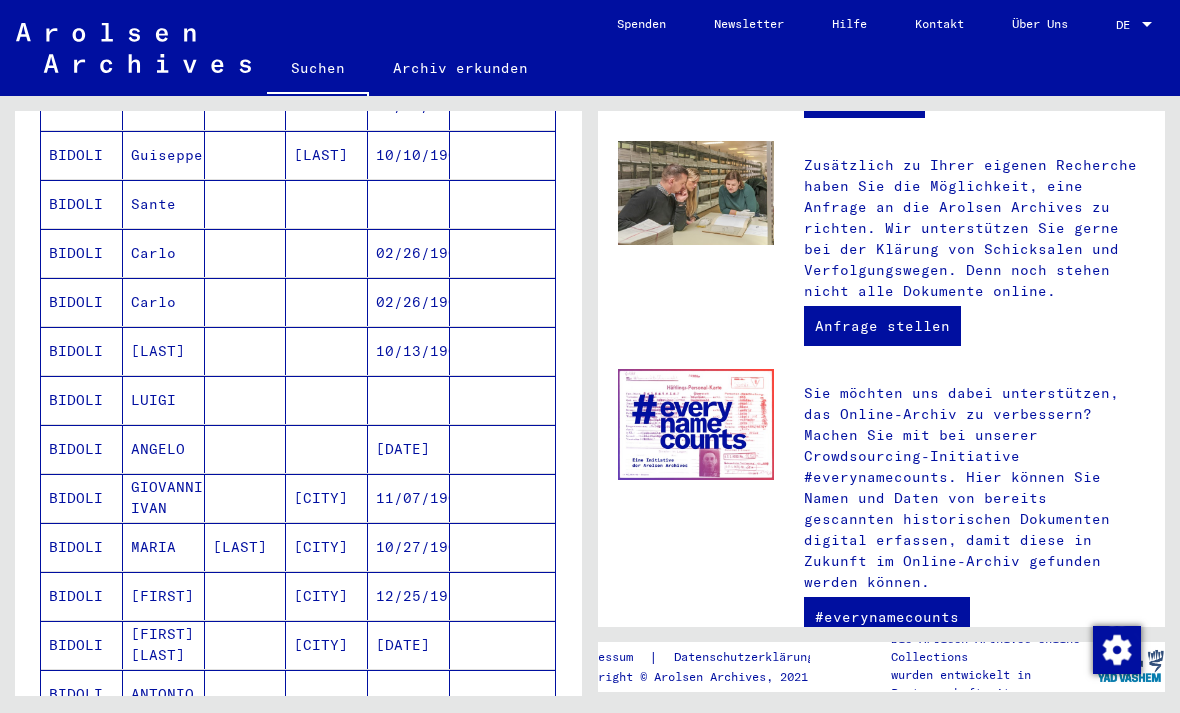 scroll, scrollTop: 497, scrollLeft: 0, axis: vertical 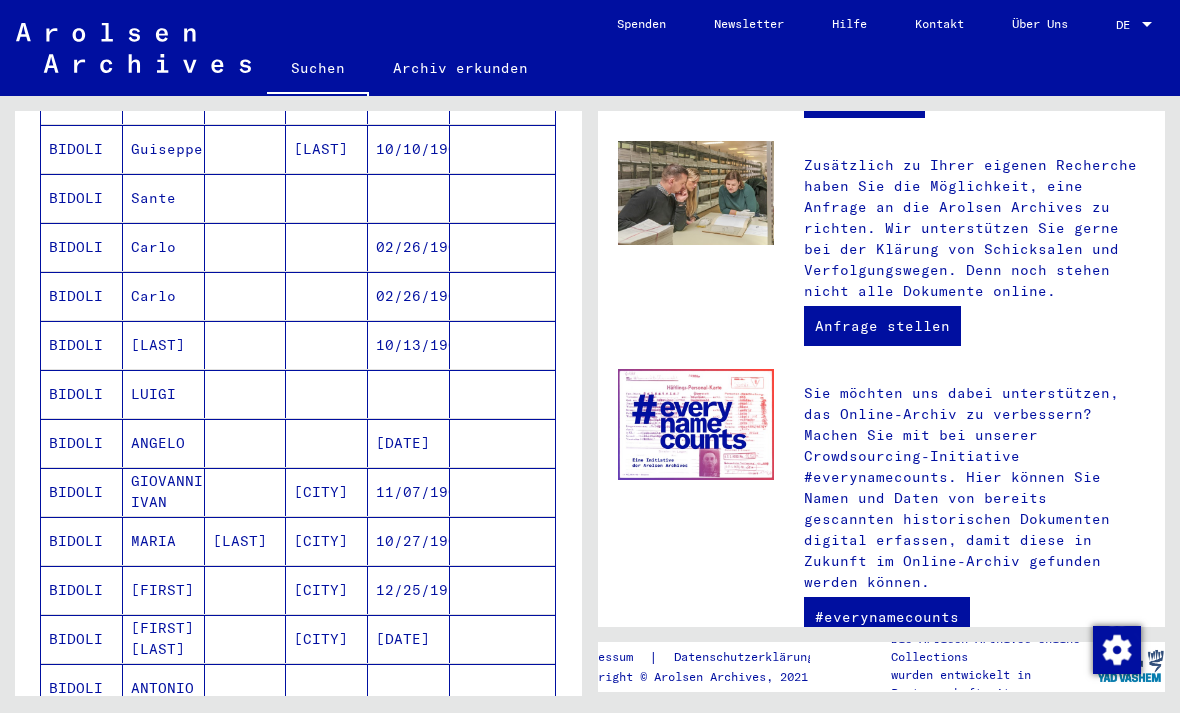 click on "ANGELO" at bounding box center [164, 492] 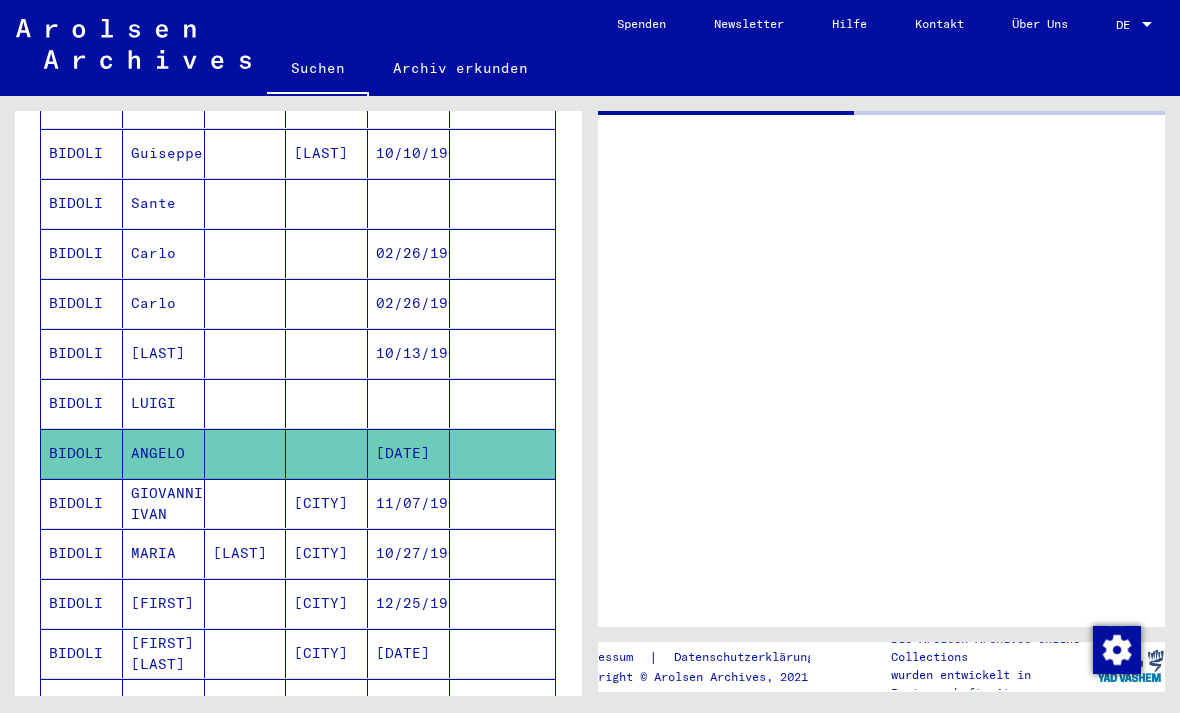 scroll, scrollTop: 0, scrollLeft: 0, axis: both 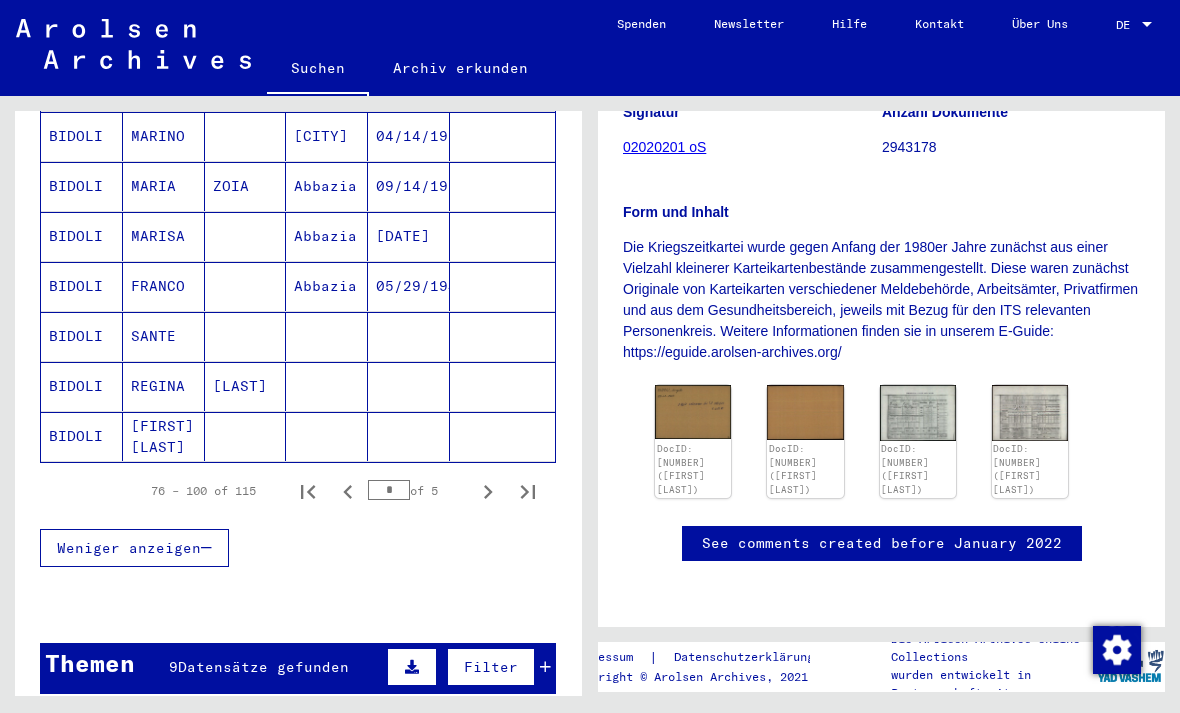 click 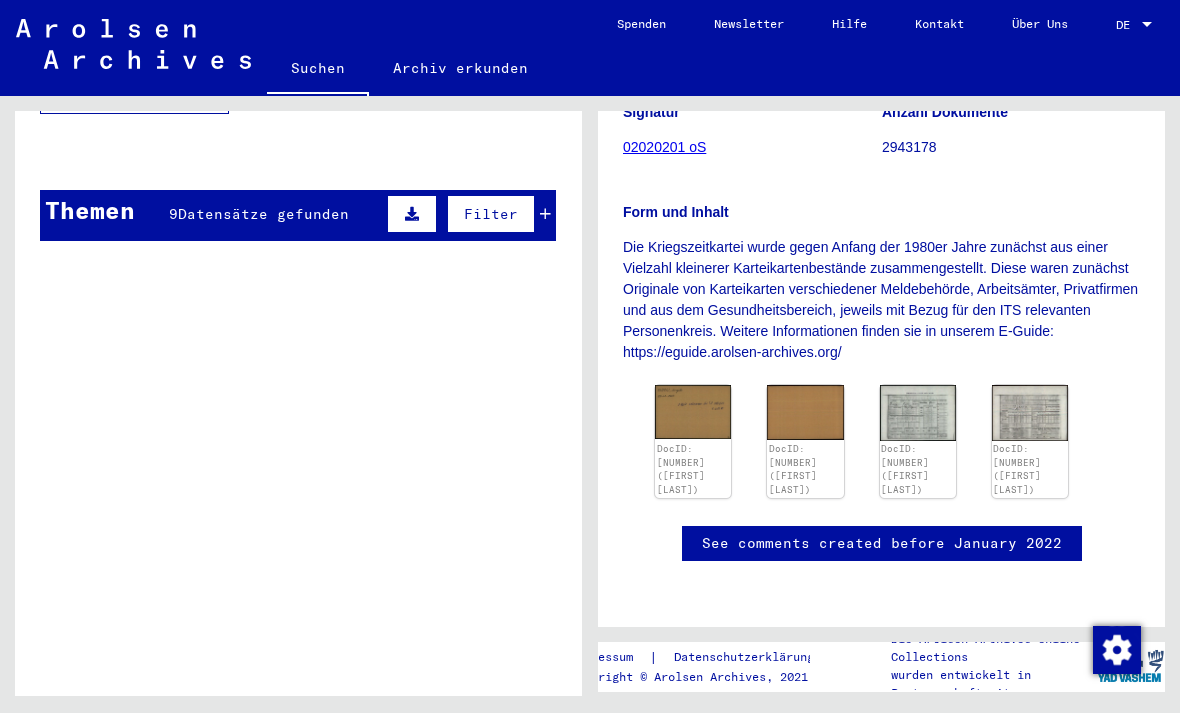 scroll, scrollTop: 0, scrollLeft: 0, axis: both 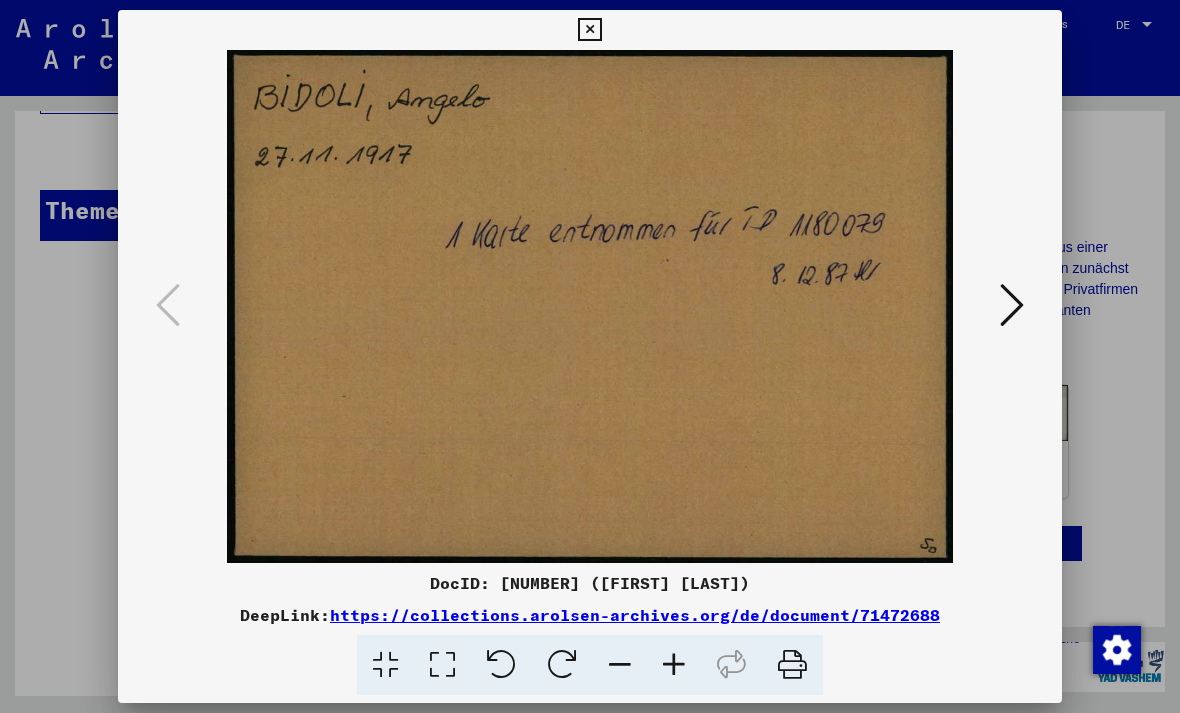 click at bounding box center [1012, 305] 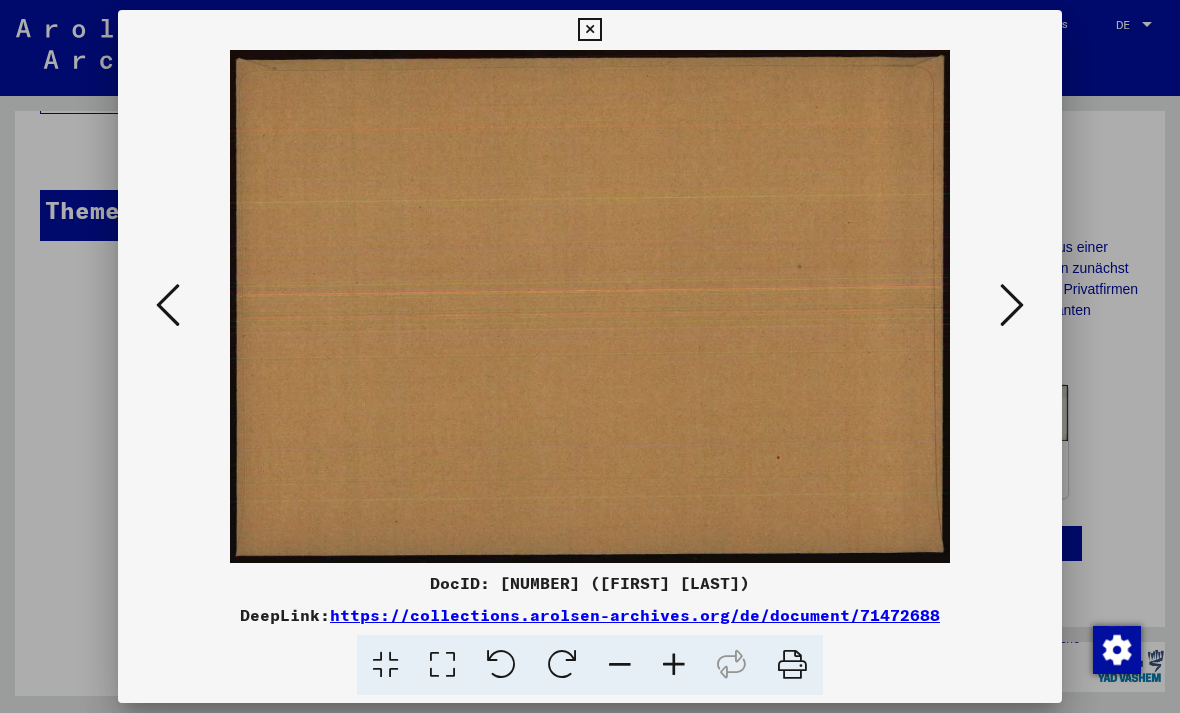 click at bounding box center [1012, 305] 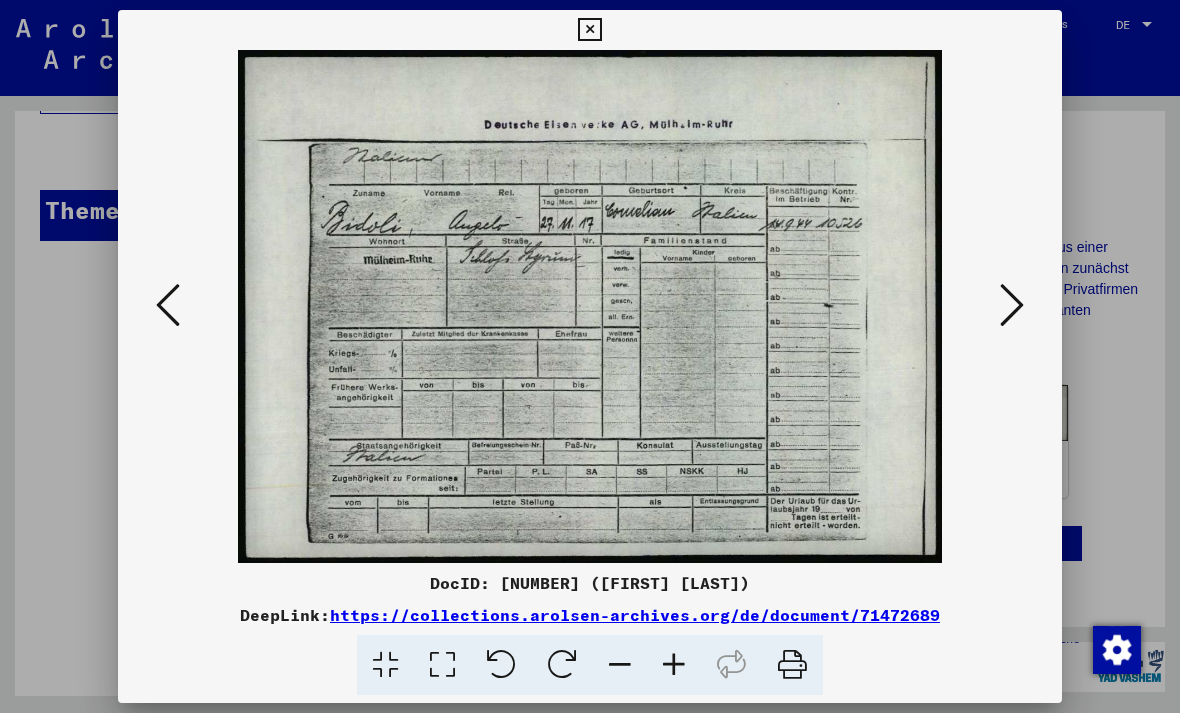 click at bounding box center (590, 306) 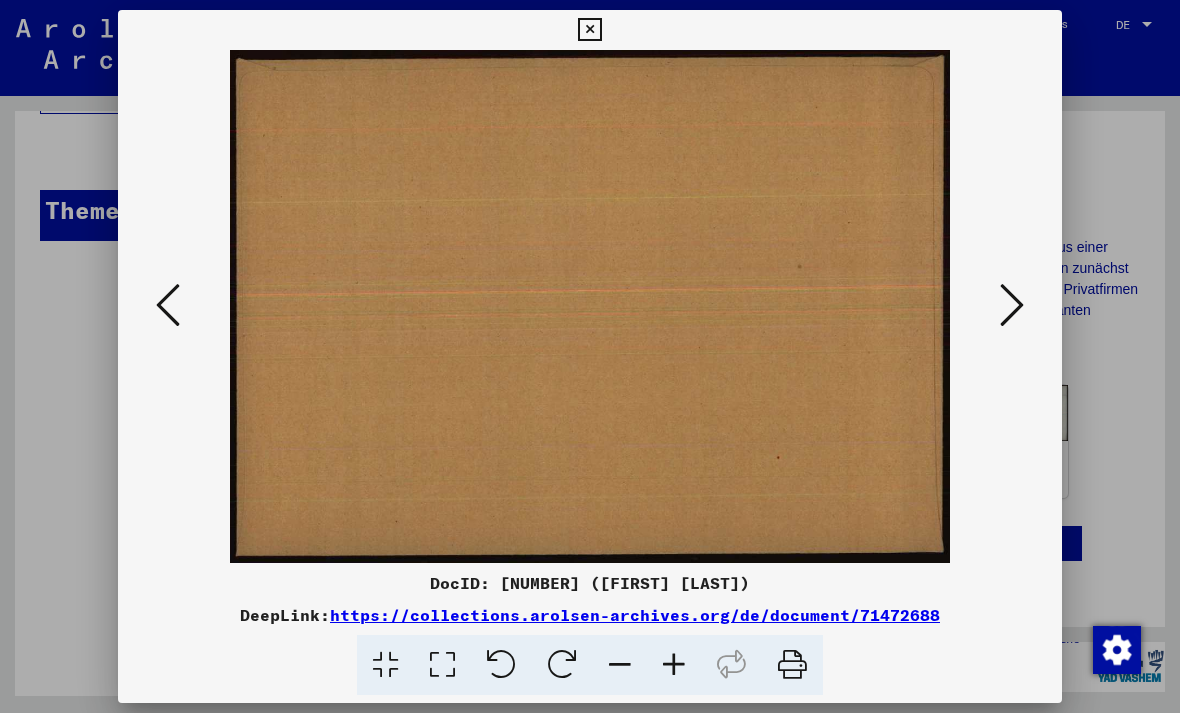 click at bounding box center [168, 305] 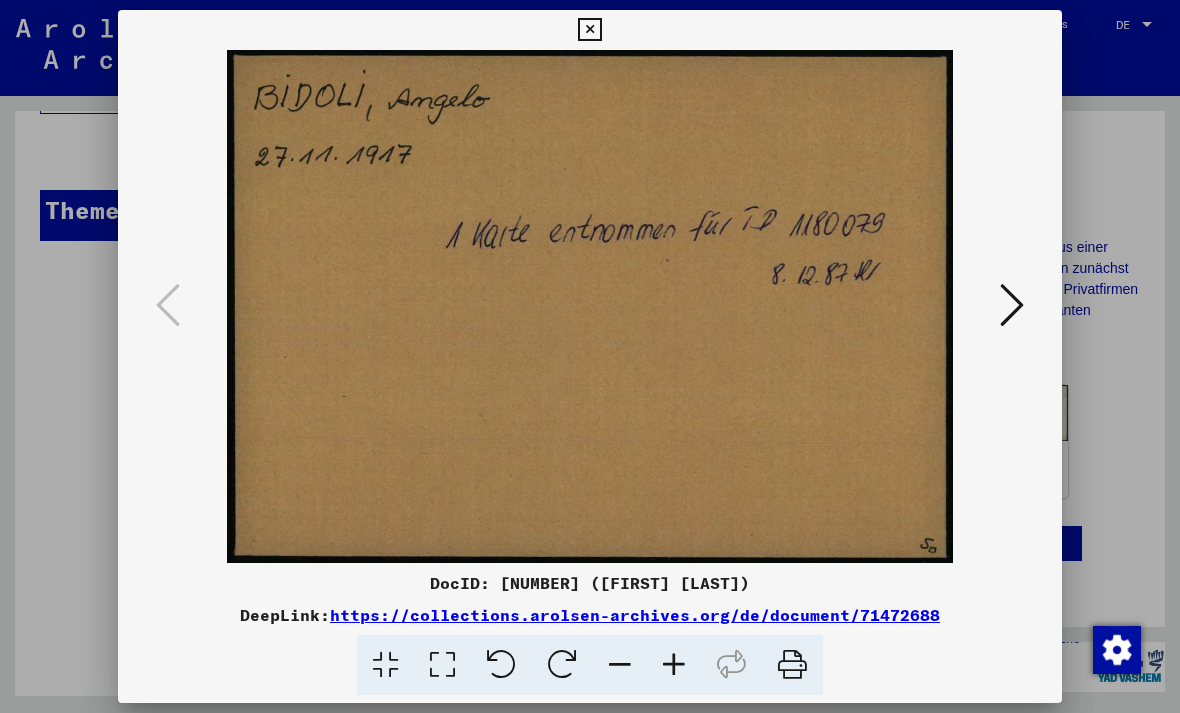 click at bounding box center (1012, 305) 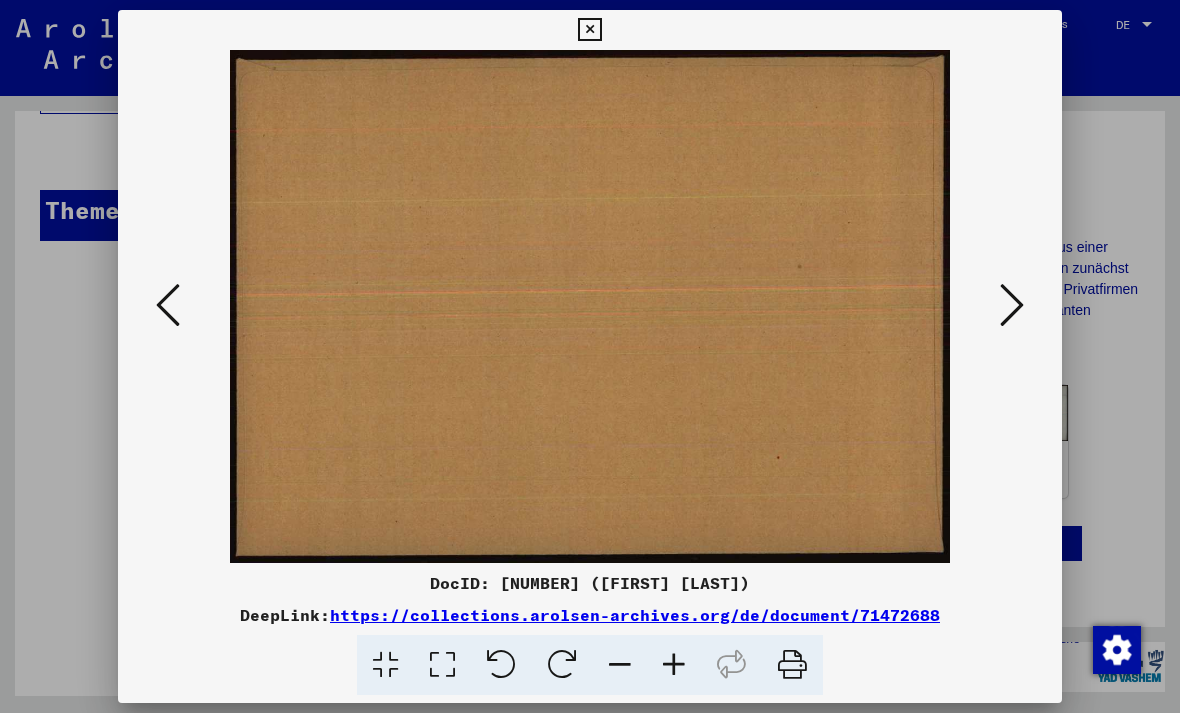 click at bounding box center [1012, 305] 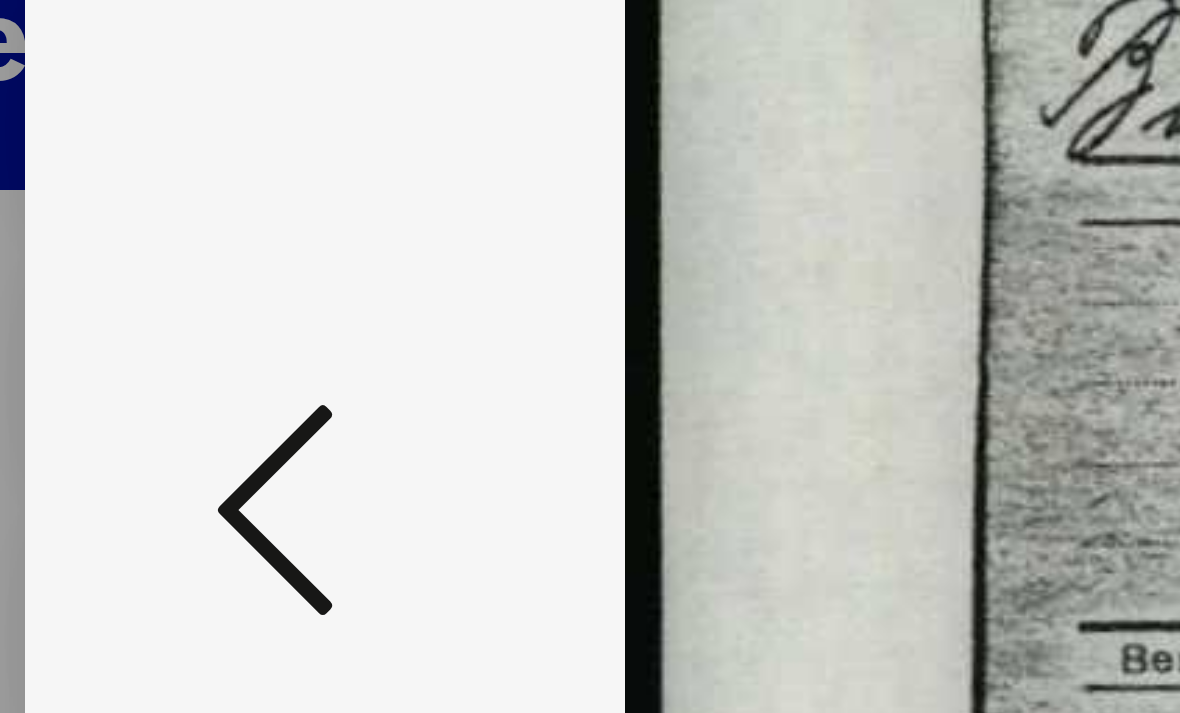 scroll, scrollTop: 0, scrollLeft: 0, axis: both 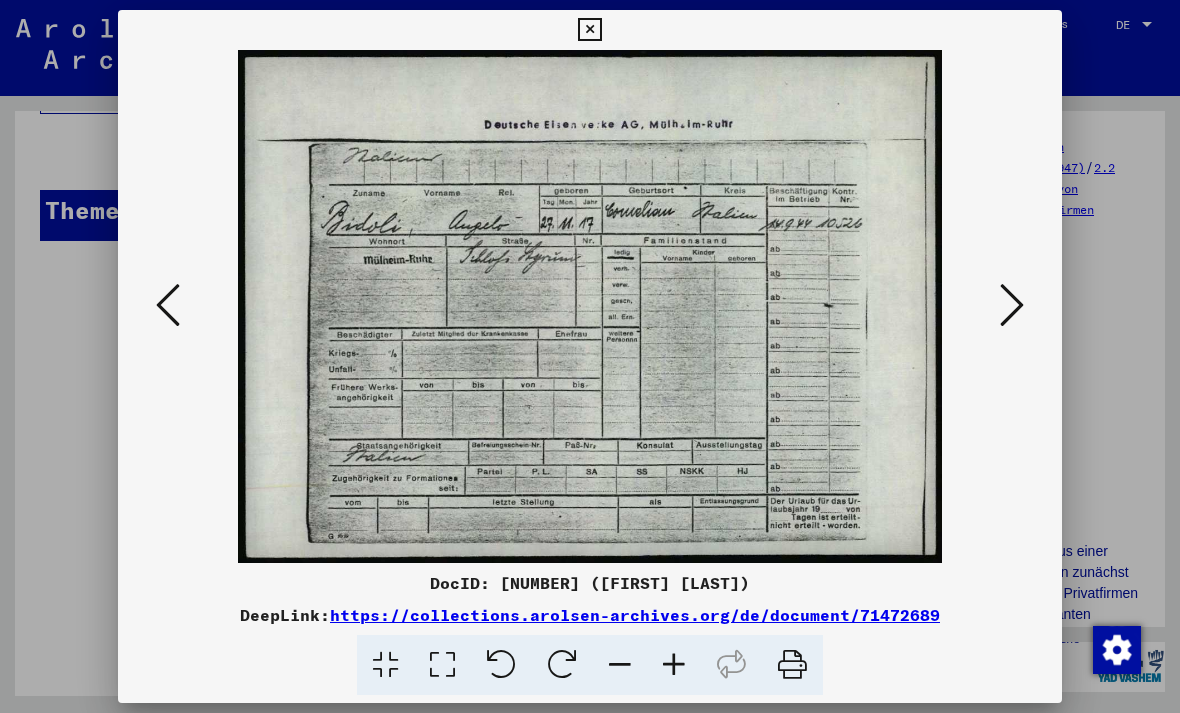 click at bounding box center (589, 30) 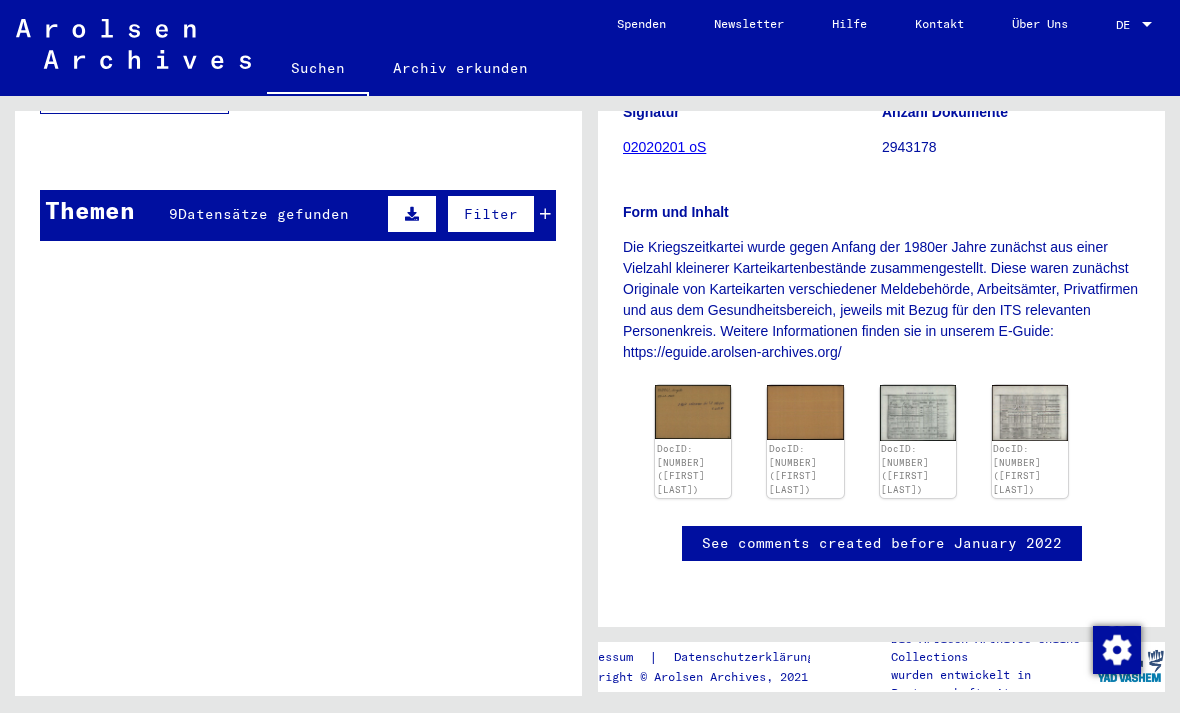 scroll, scrollTop: 497, scrollLeft: 0, axis: vertical 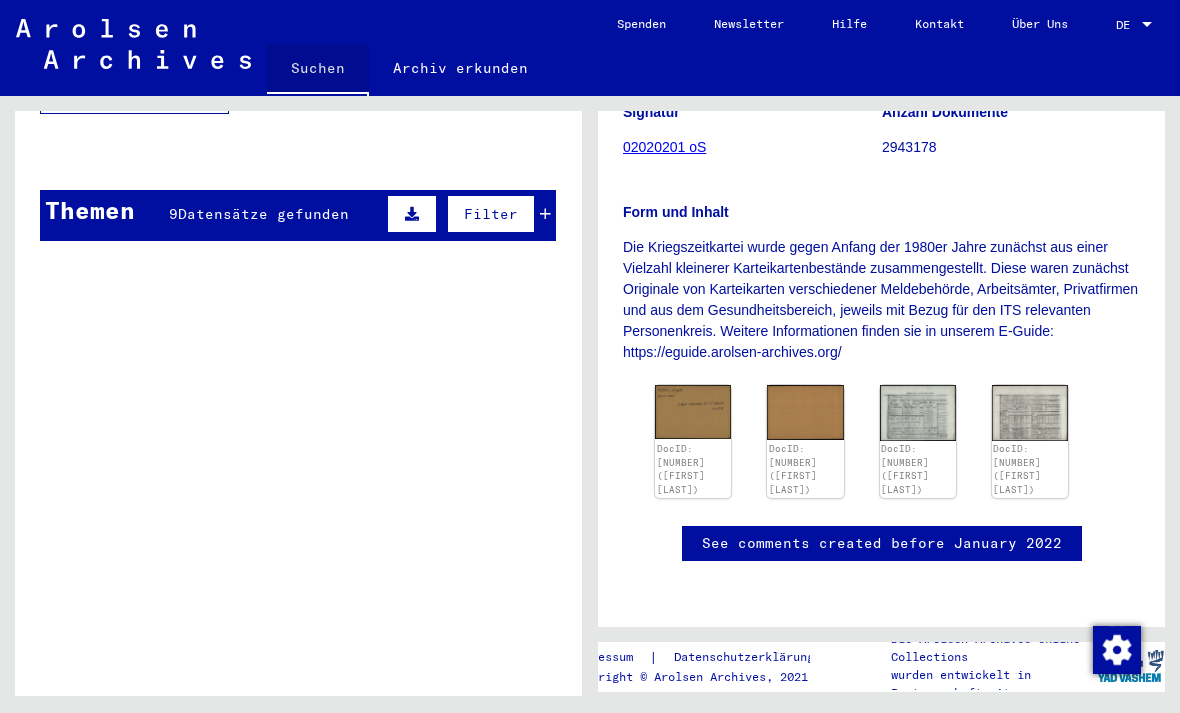 click on "Suchen" 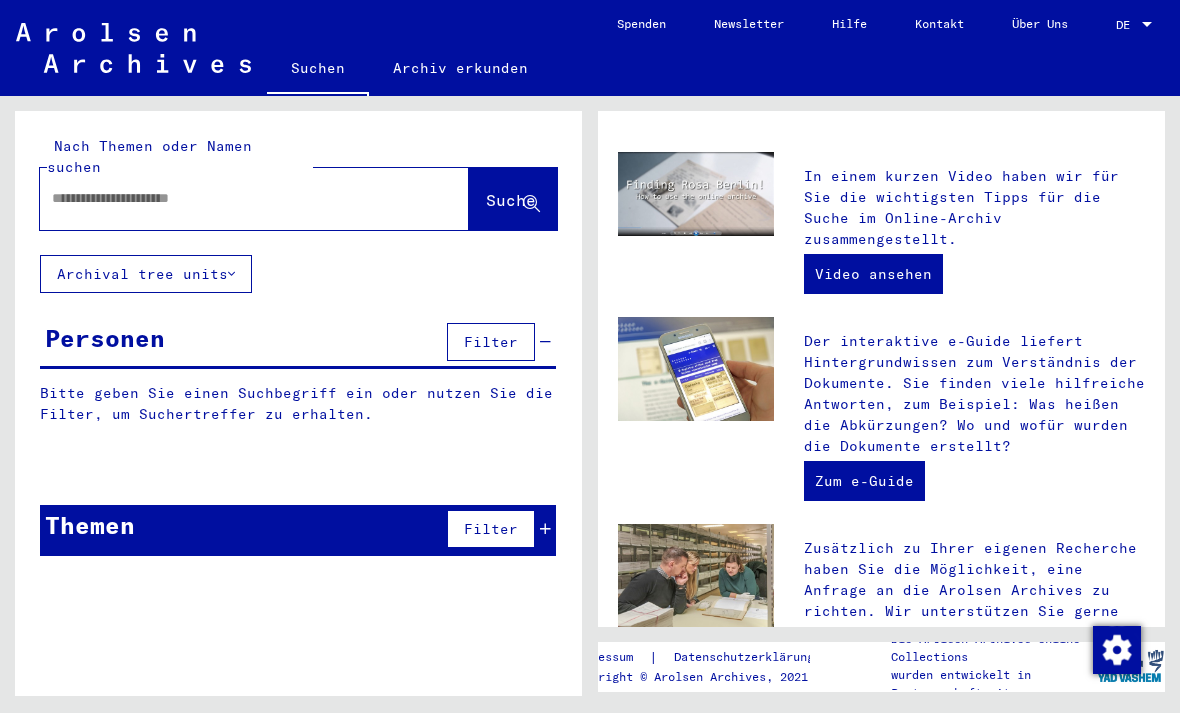 click at bounding box center [230, 198] 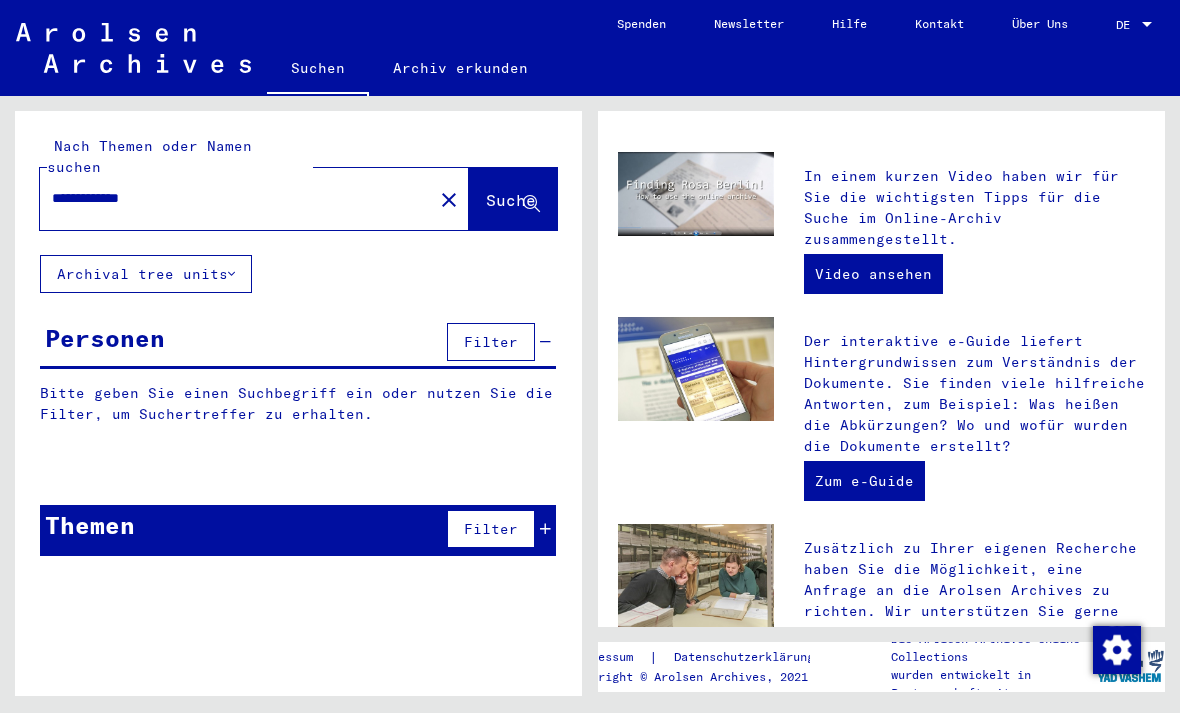 type on "**********" 